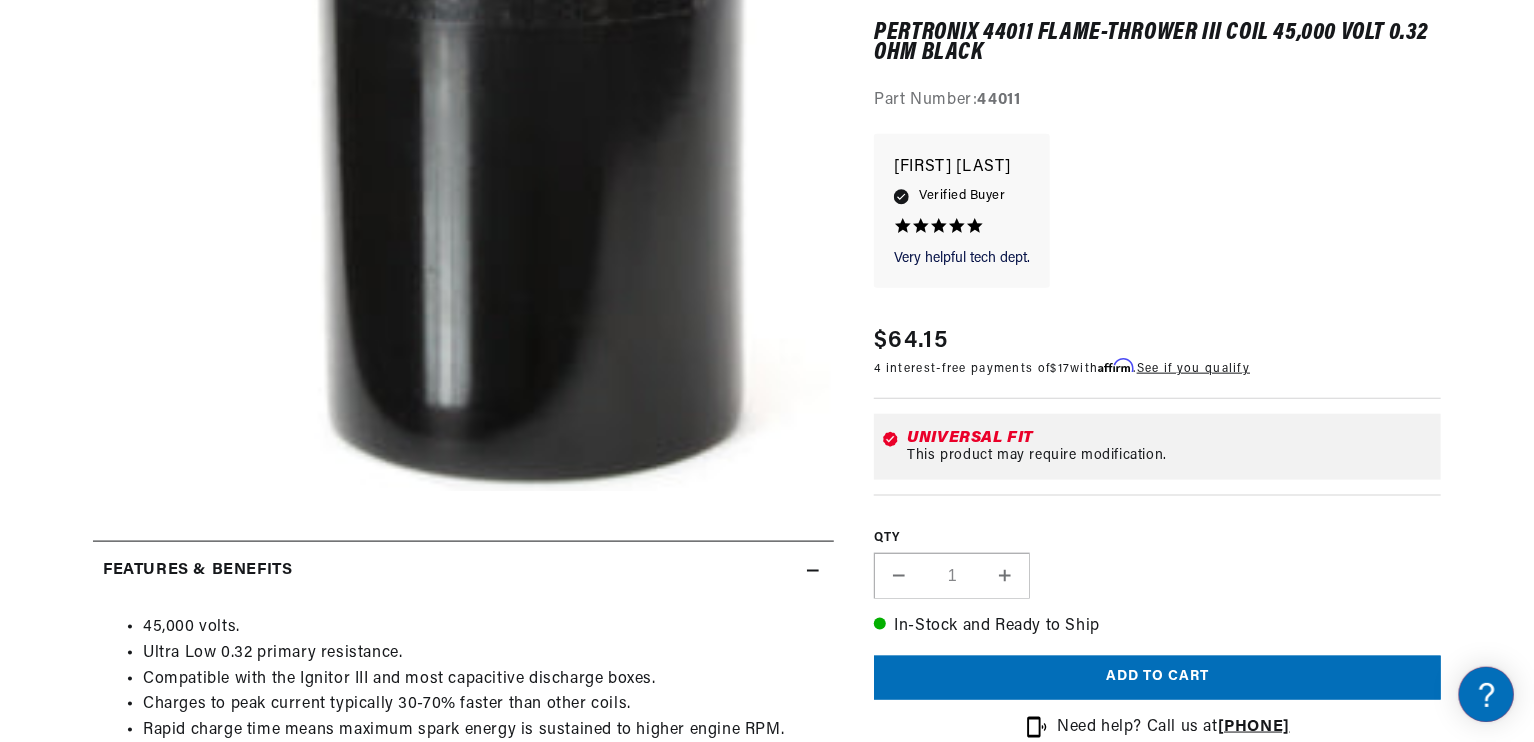 scroll, scrollTop: 1000, scrollLeft: 0, axis: vertical 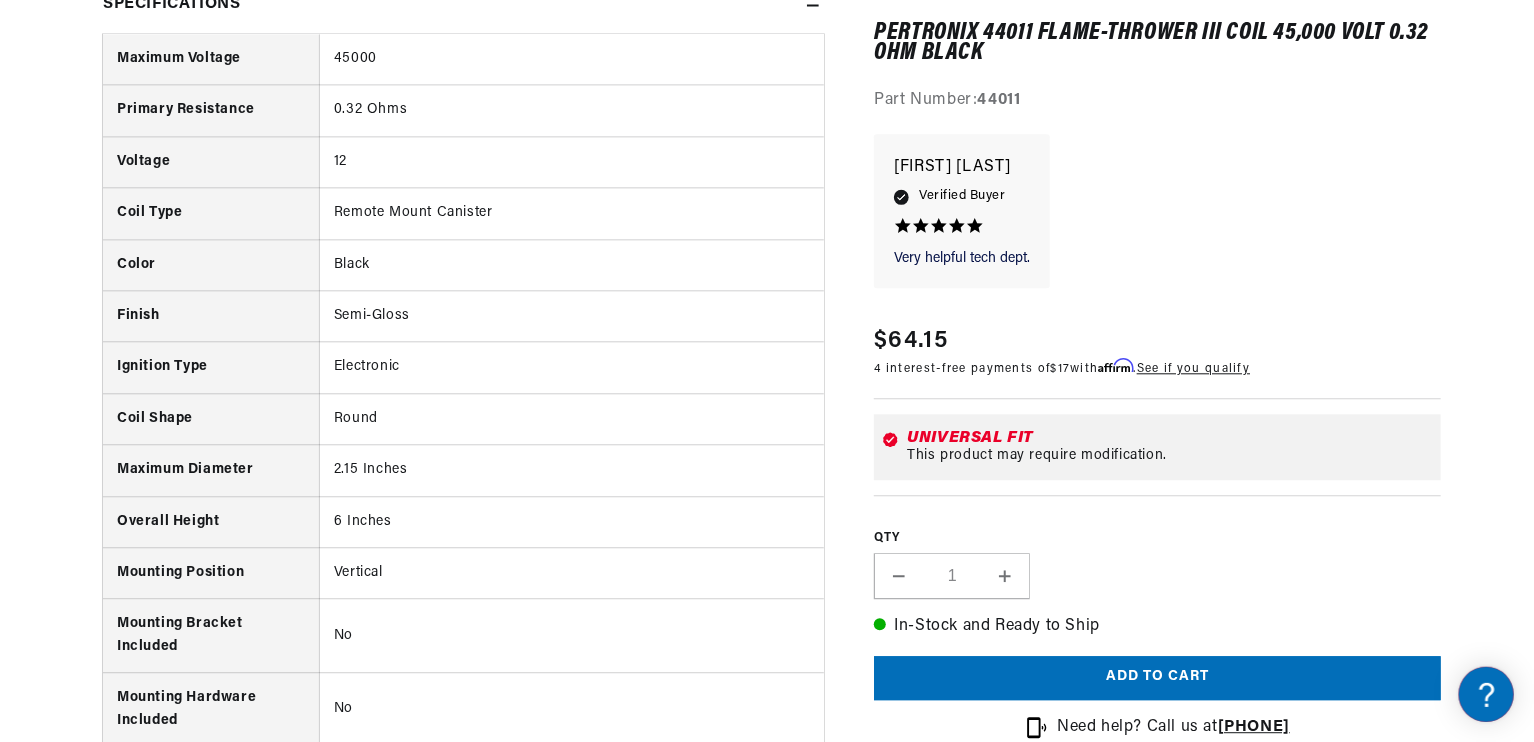 type 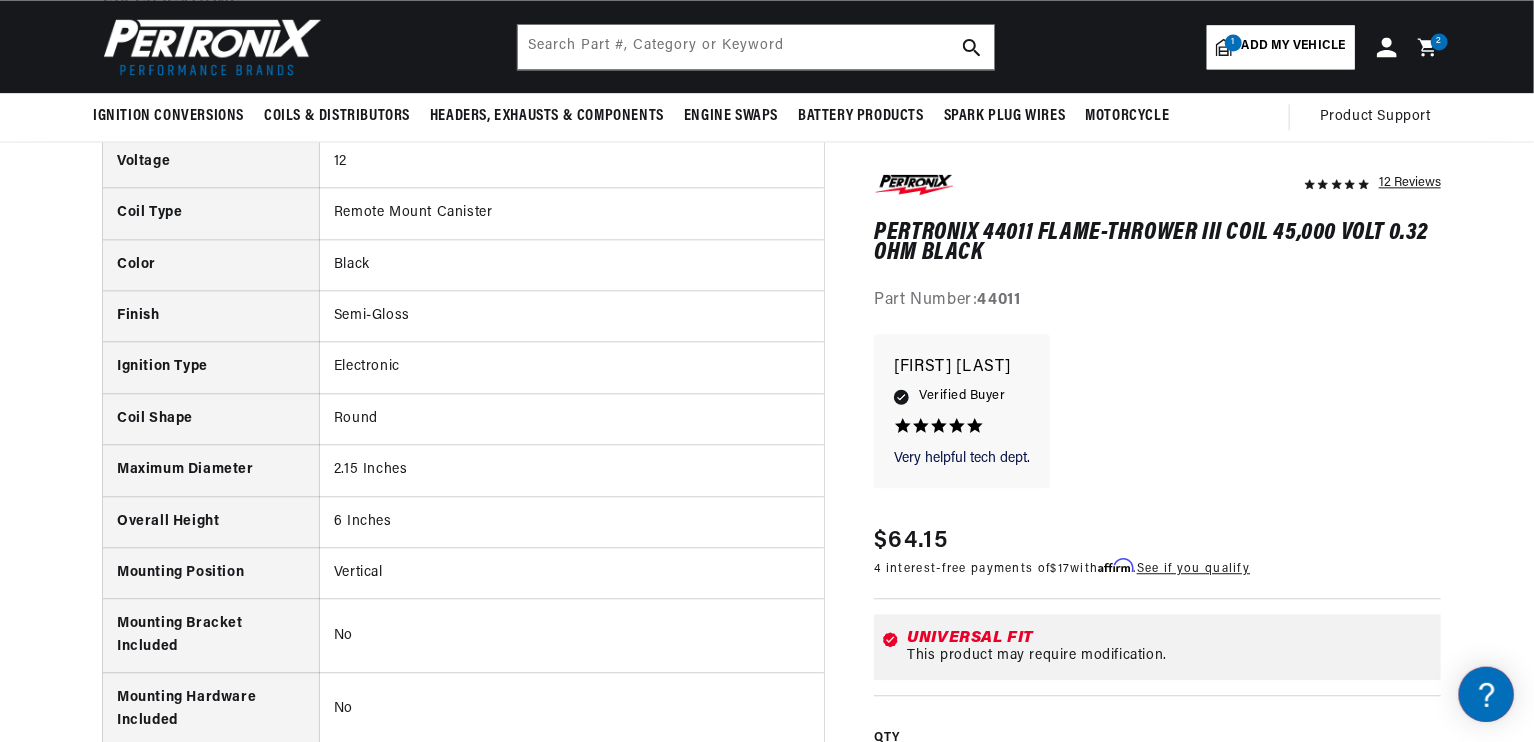 scroll, scrollTop: 2259, scrollLeft: 0, axis: vertical 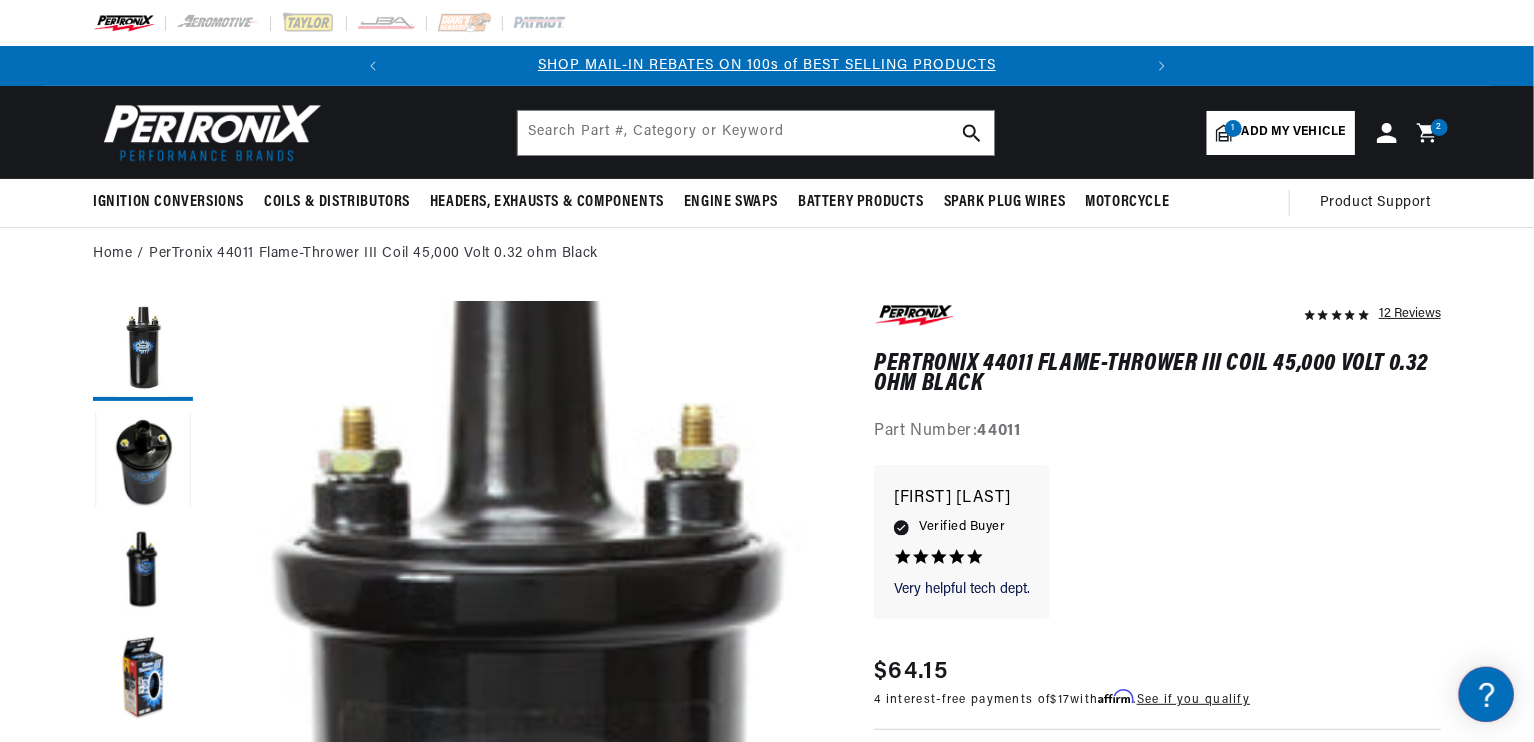 click 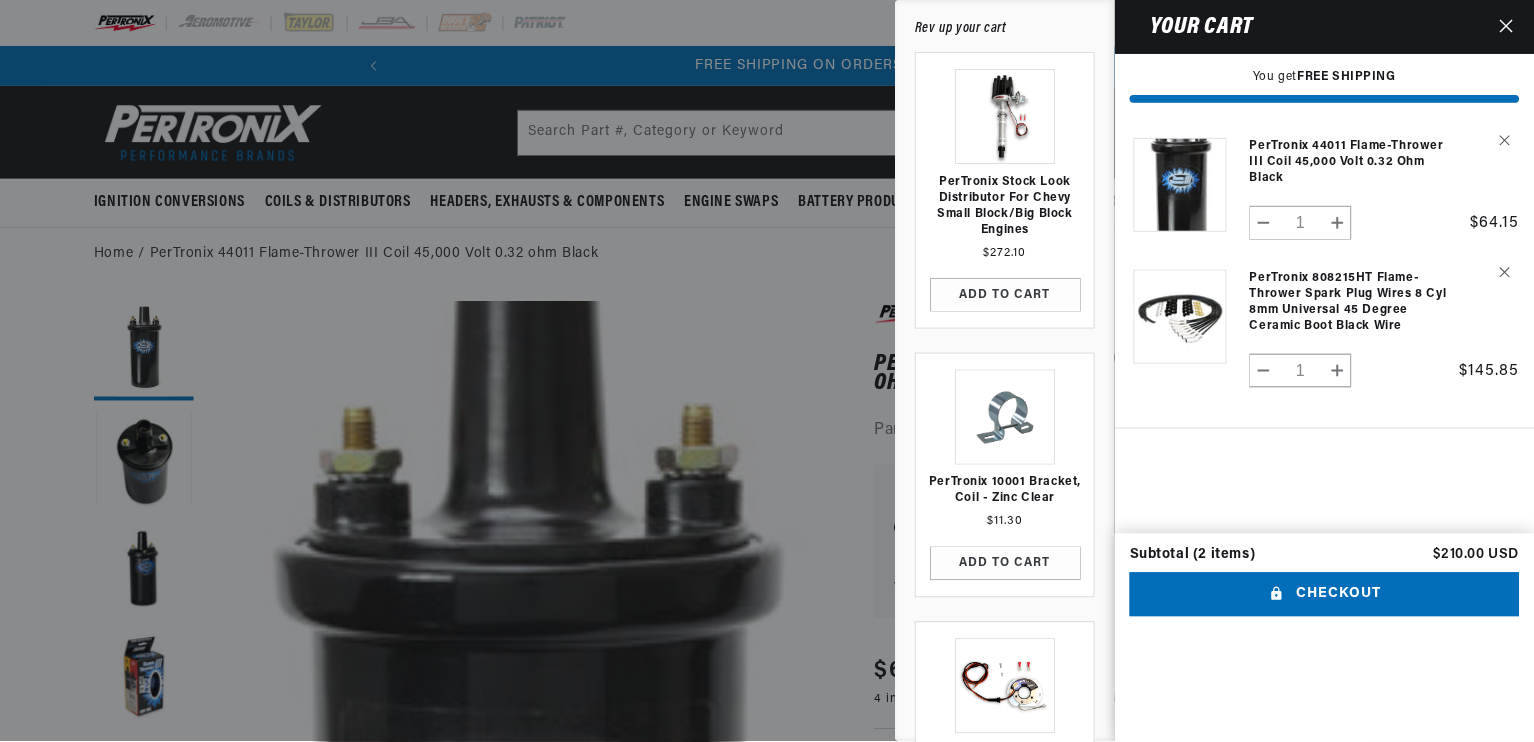 scroll, scrollTop: 0, scrollLeft: 746, axis: horizontal 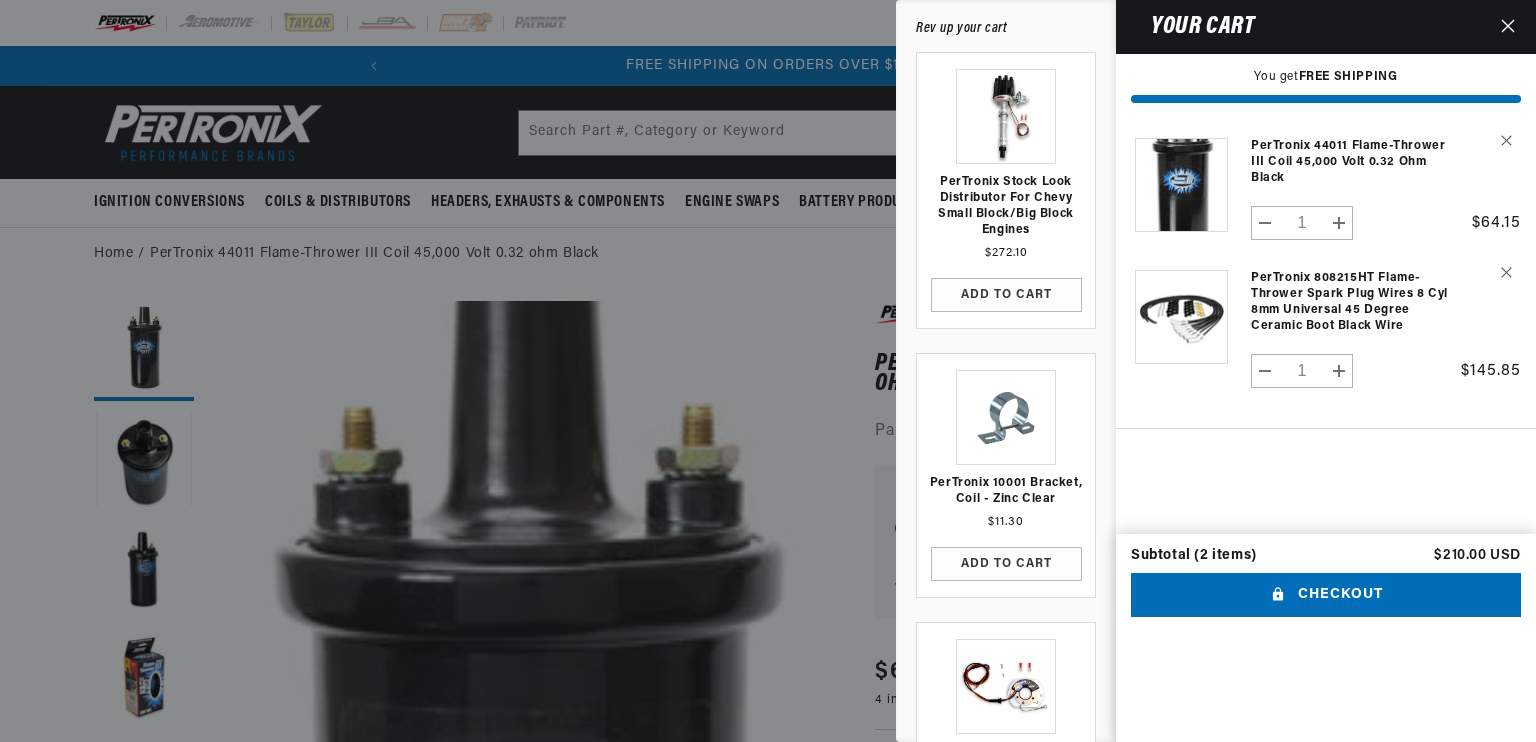 click at bounding box center [1508, 27] 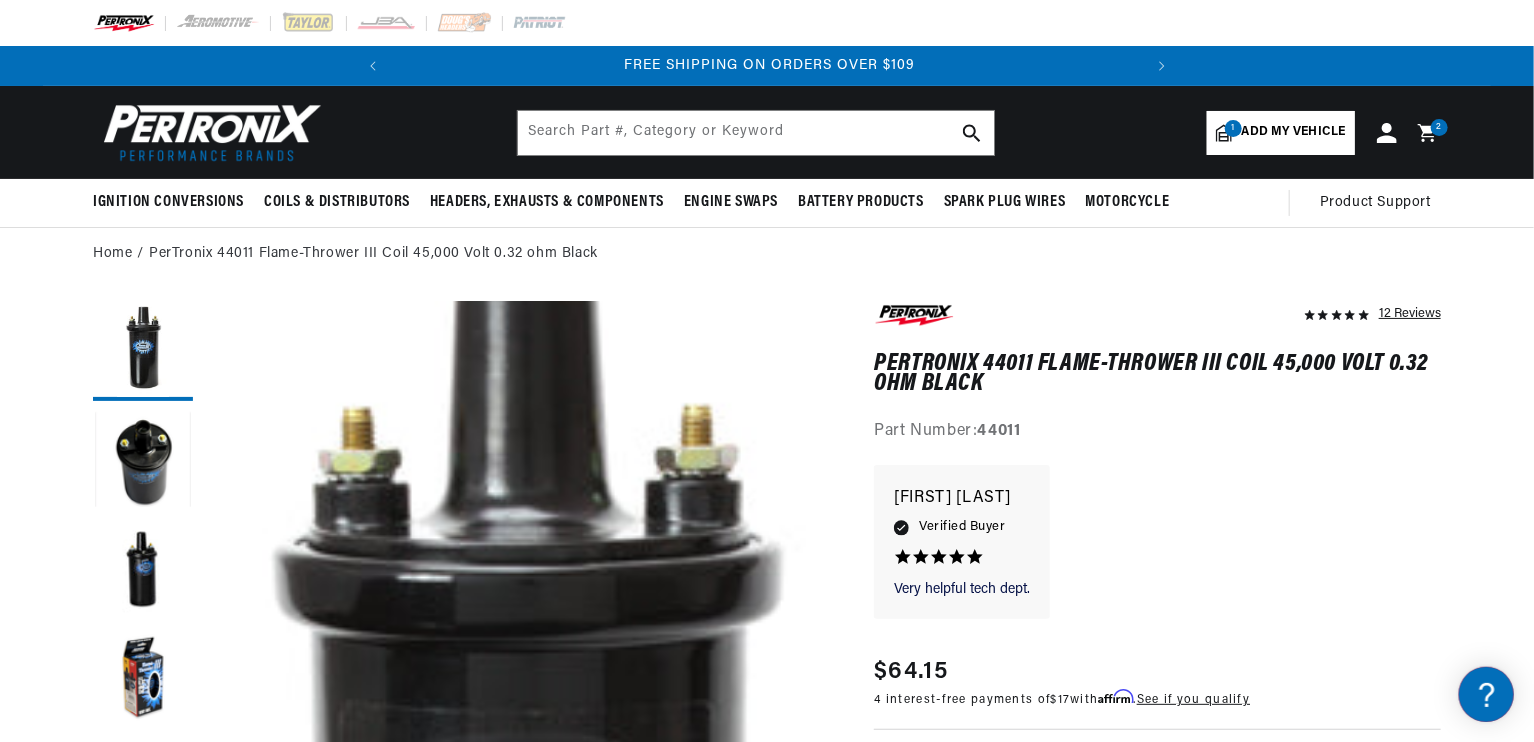 click at bounding box center (208, 132) 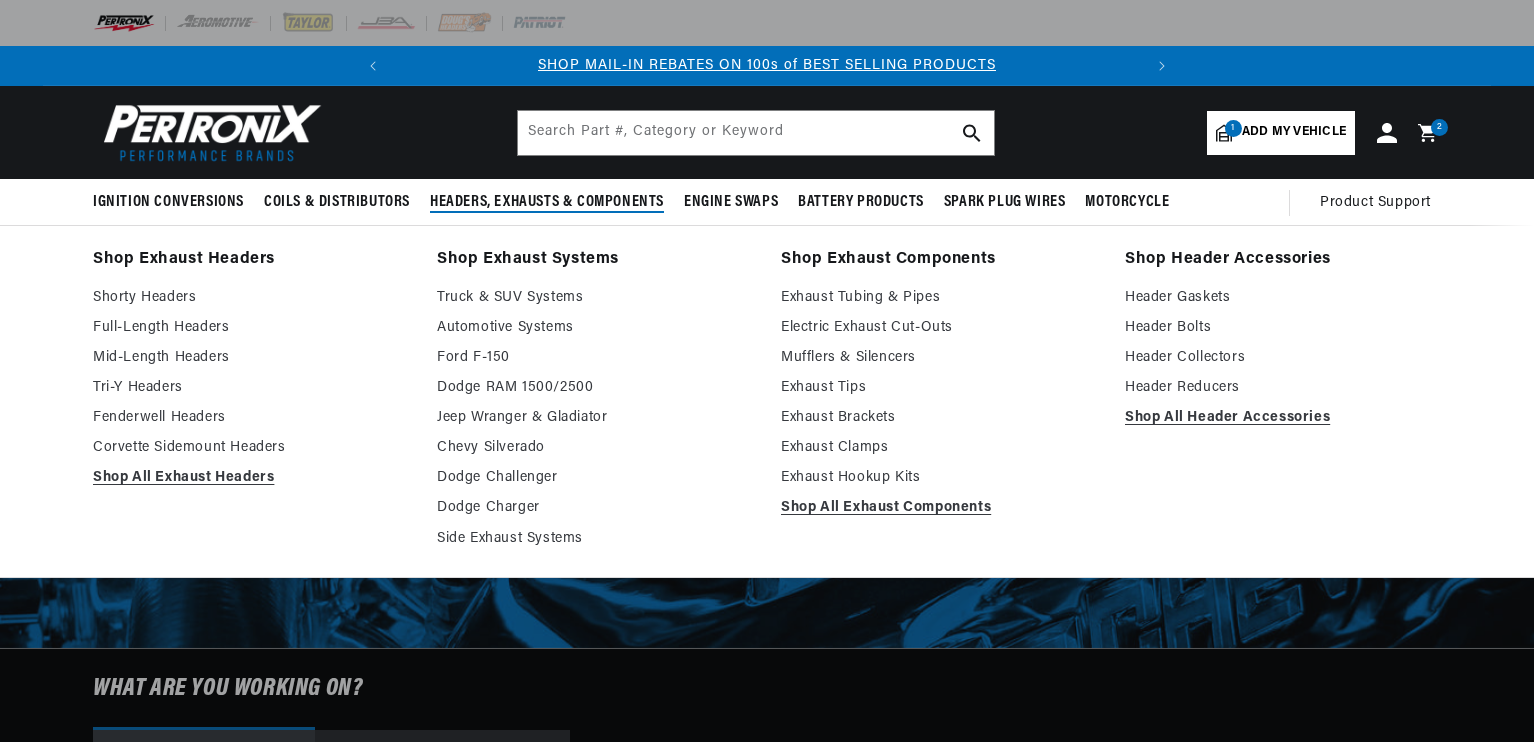 select on "1968" 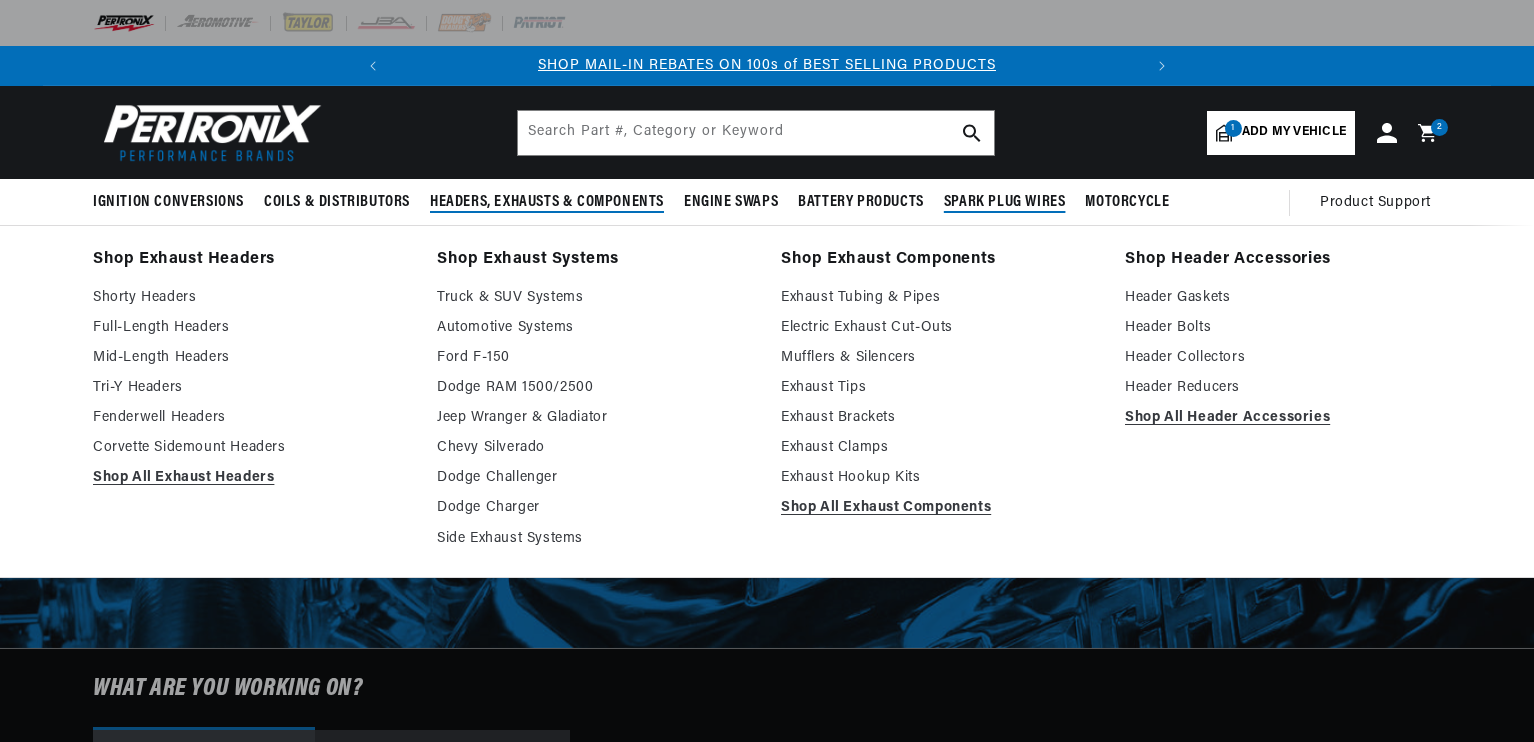 scroll, scrollTop: 0, scrollLeft: 0, axis: both 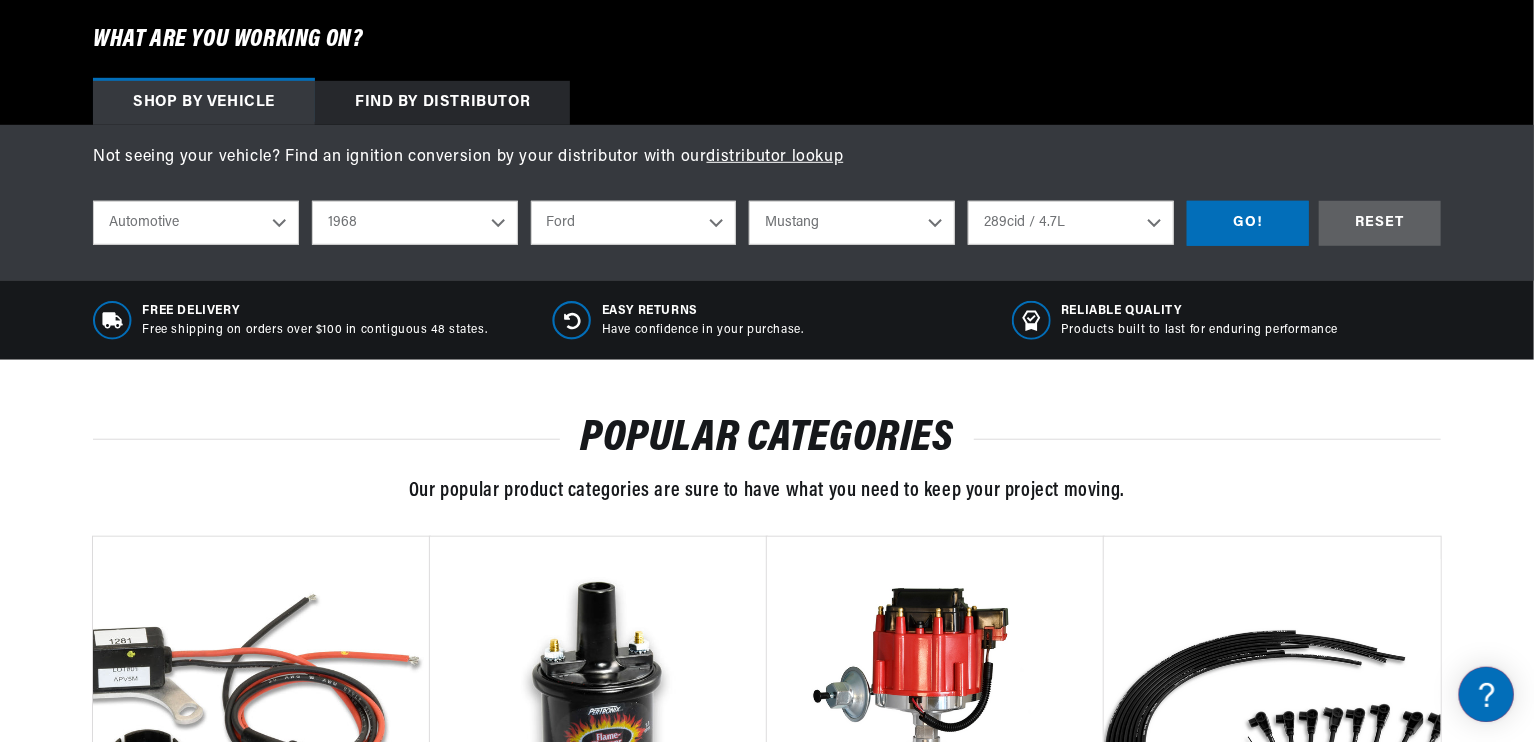 drag, startPoint x: 1535, startPoint y: 145, endPoint x: 1524, endPoint y: 199, distance: 55.108982 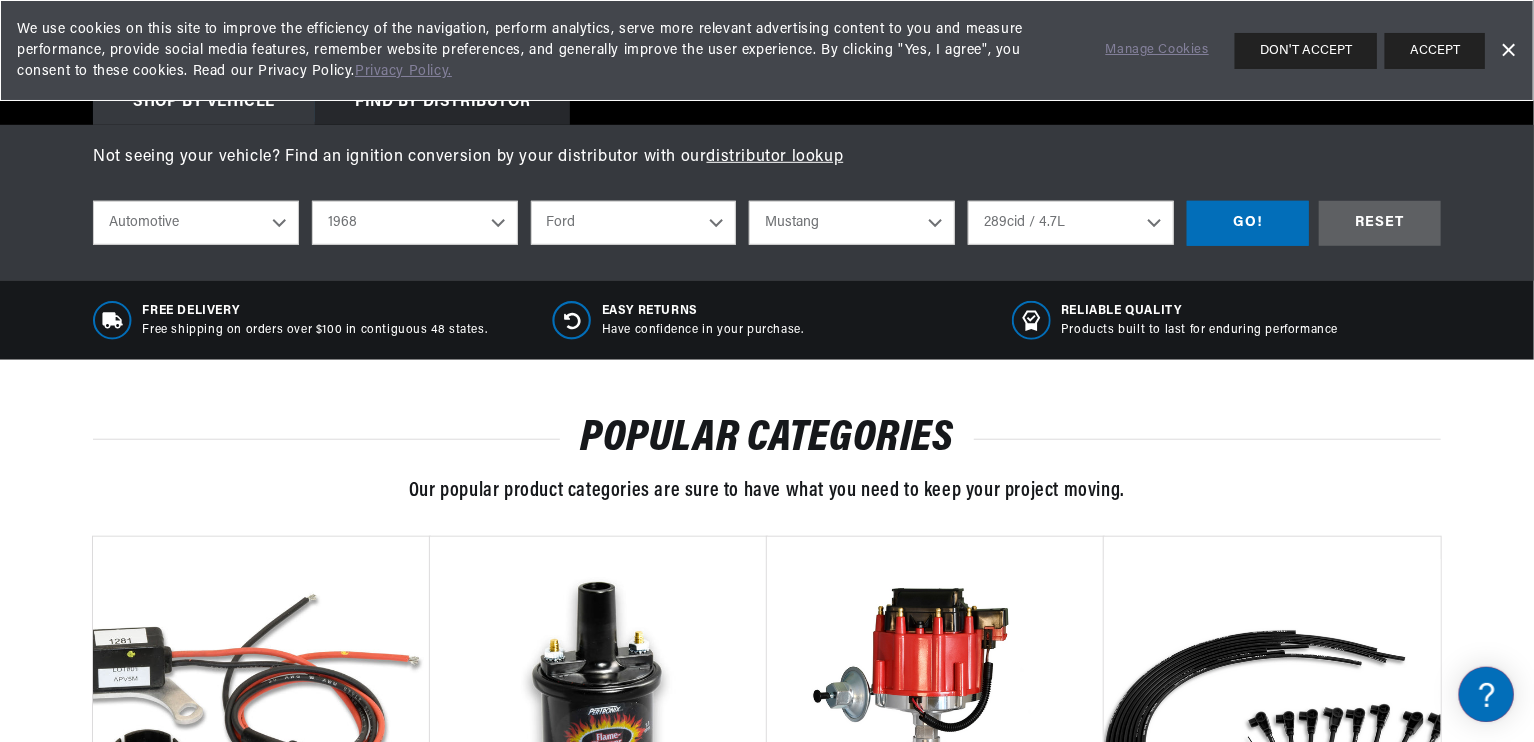 click on "Not seeing your vehicle? Find an ignition conversion by your distributor with our
distributor lookup
shop by vehicle What are you working on?
Automotive
Agricultural
Industrial
Marine
Motorcycle
2022
2021
2020
2019
2018
2017
2016
2015
2014
2013
2012
2011
2010
2009
2008
2007
2006
2005
2004
2003
2002
2001
2000
1999" at bounding box center (767, 203) 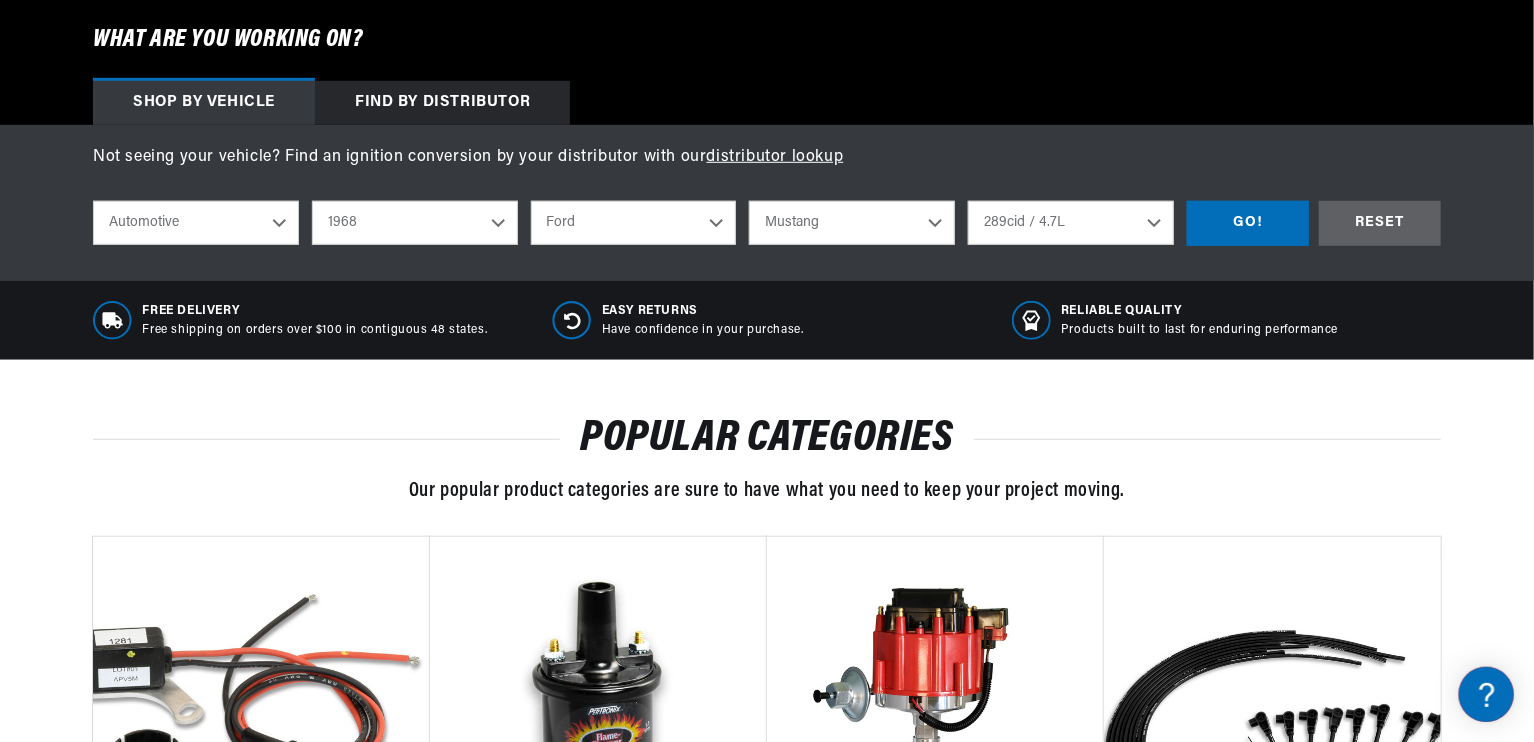 scroll, scrollTop: 0, scrollLeft: 0, axis: both 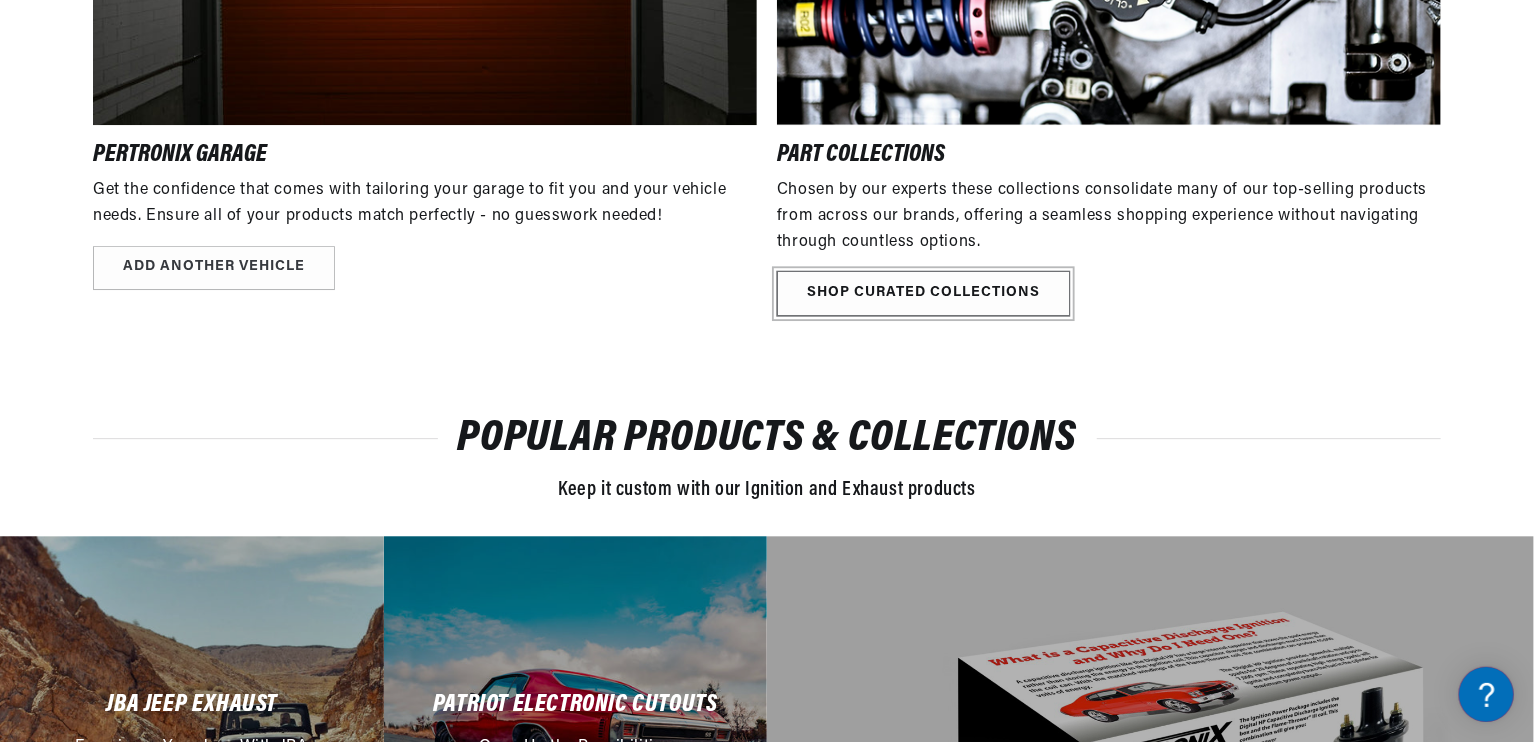 click on "SHOP CURATED COLLECTIONS" at bounding box center (923, 293) 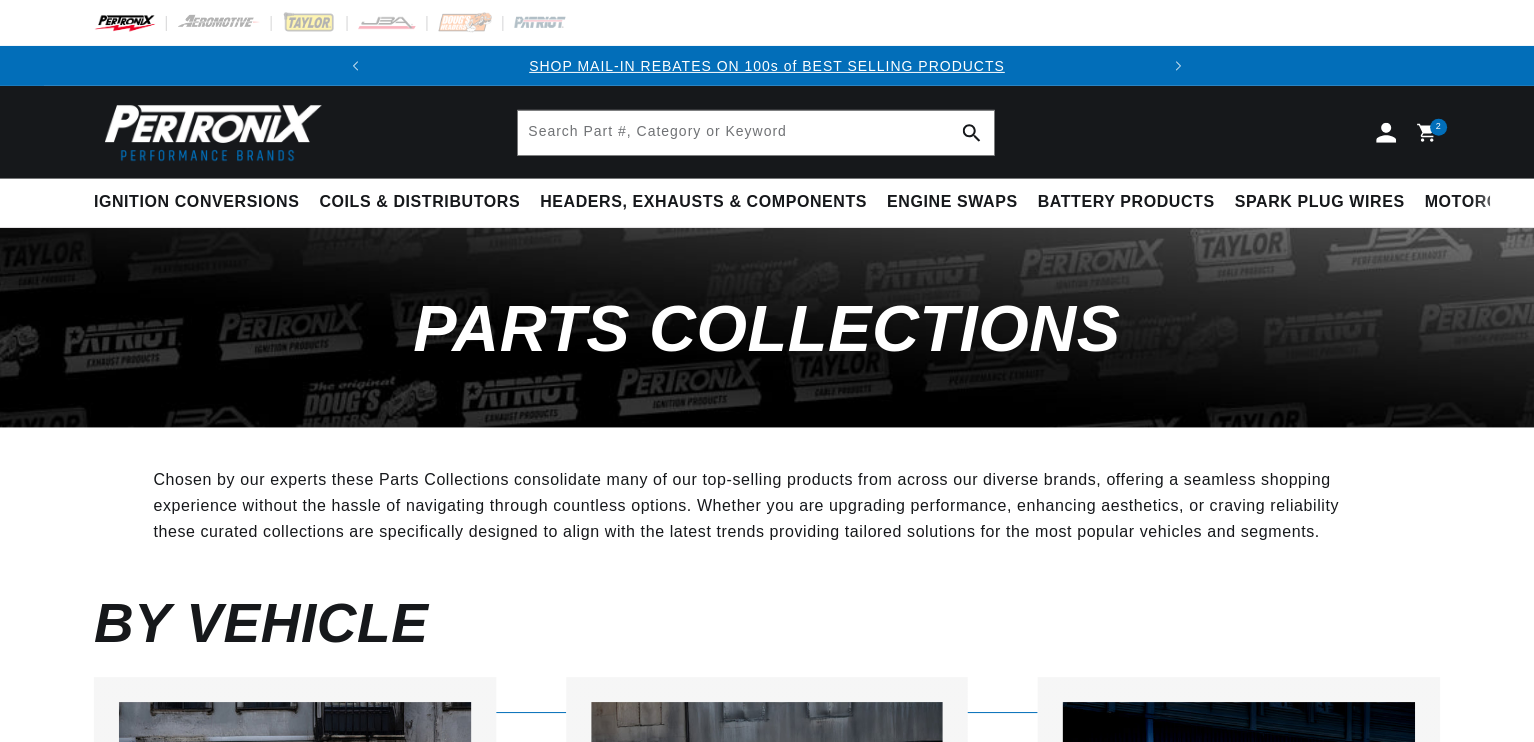 scroll, scrollTop: 0, scrollLeft: 0, axis: both 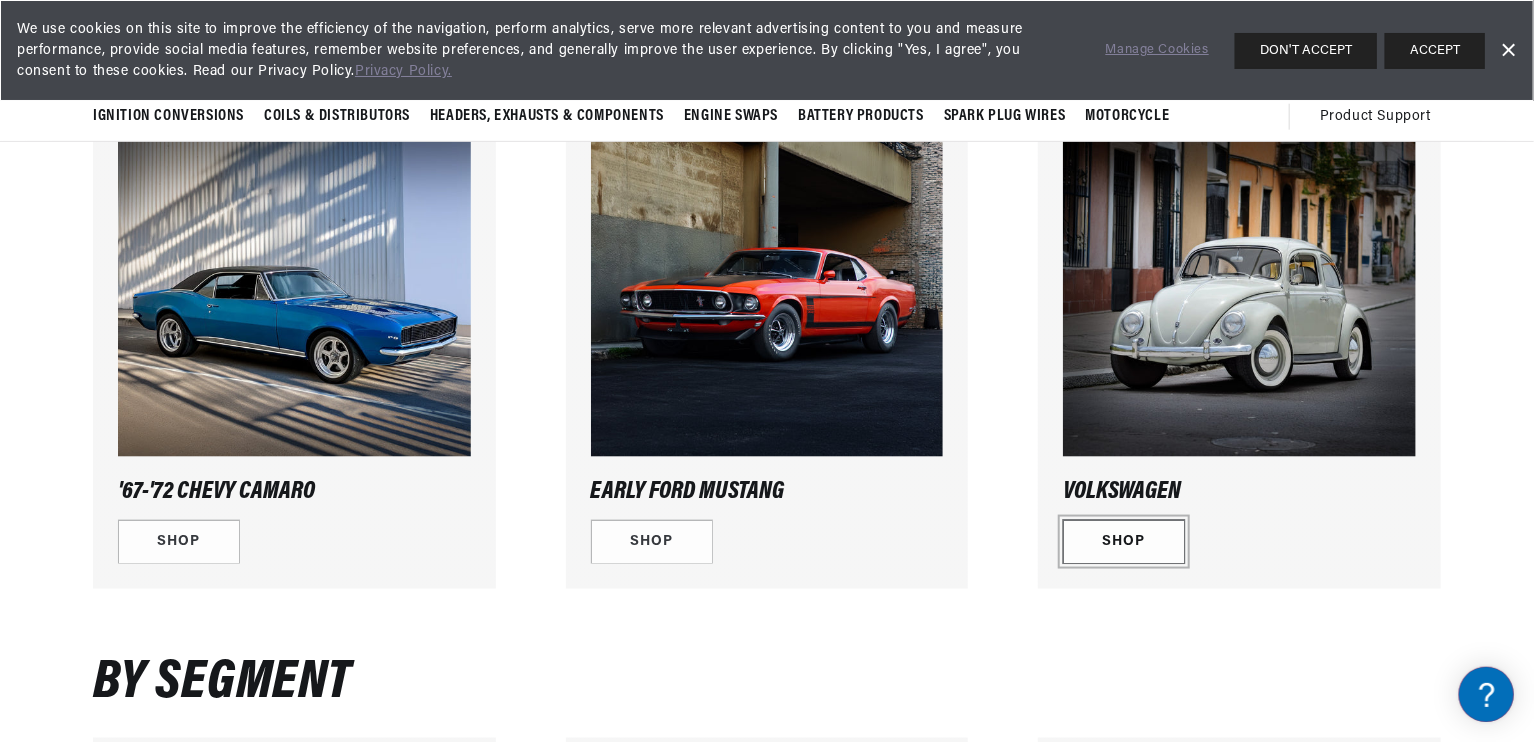 click on "Shop" at bounding box center (1124, 542) 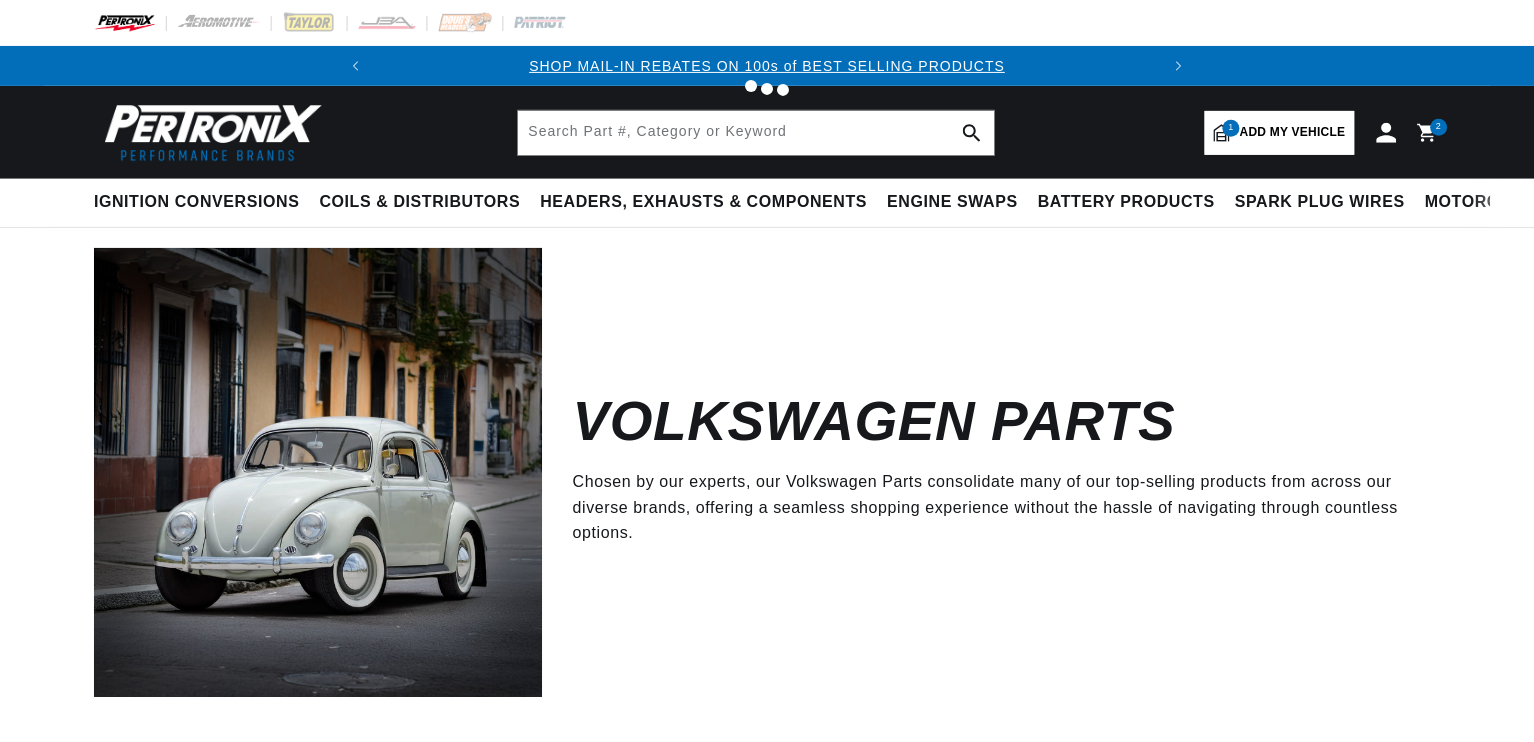 scroll, scrollTop: 0, scrollLeft: 0, axis: both 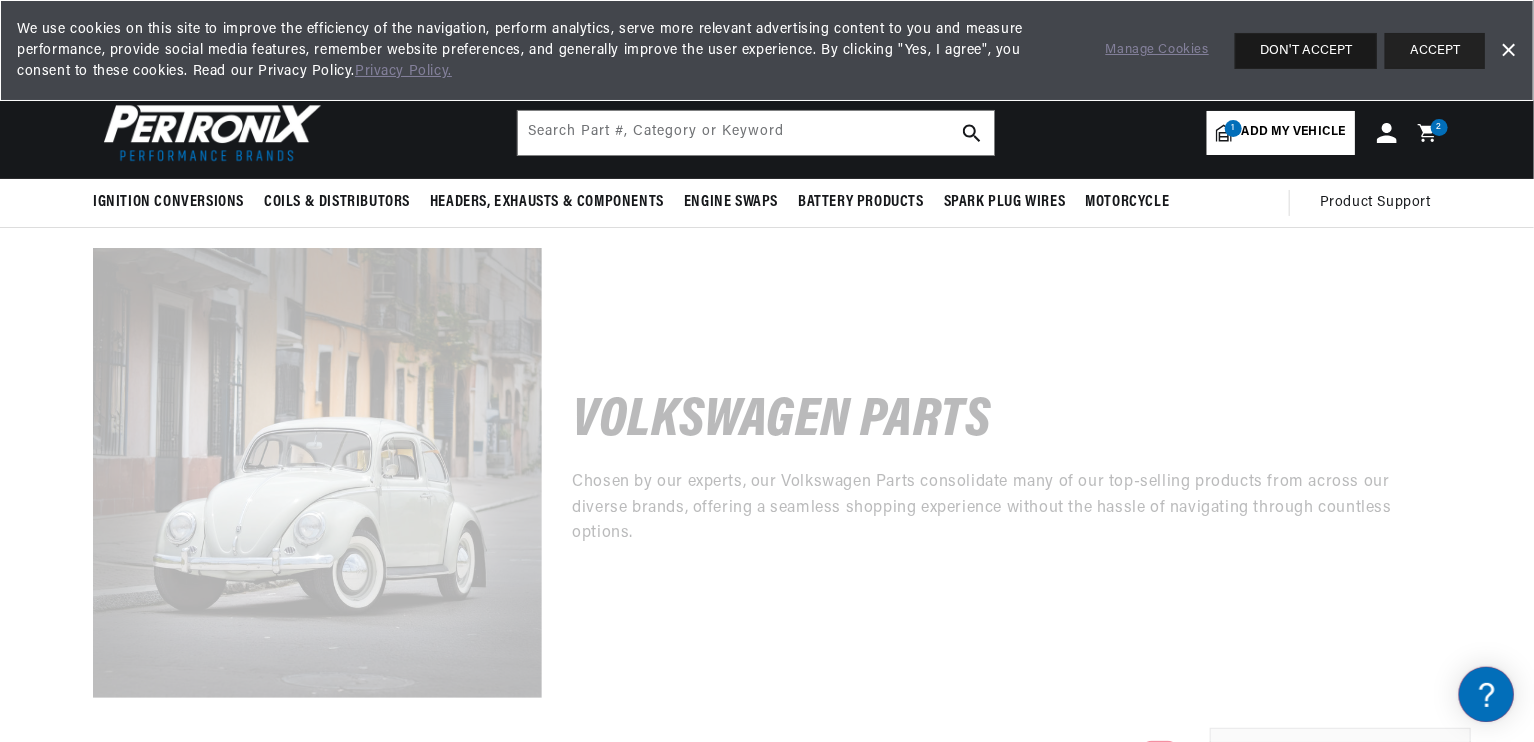 click on "DON'T ACCEPT" at bounding box center [1306, 51] 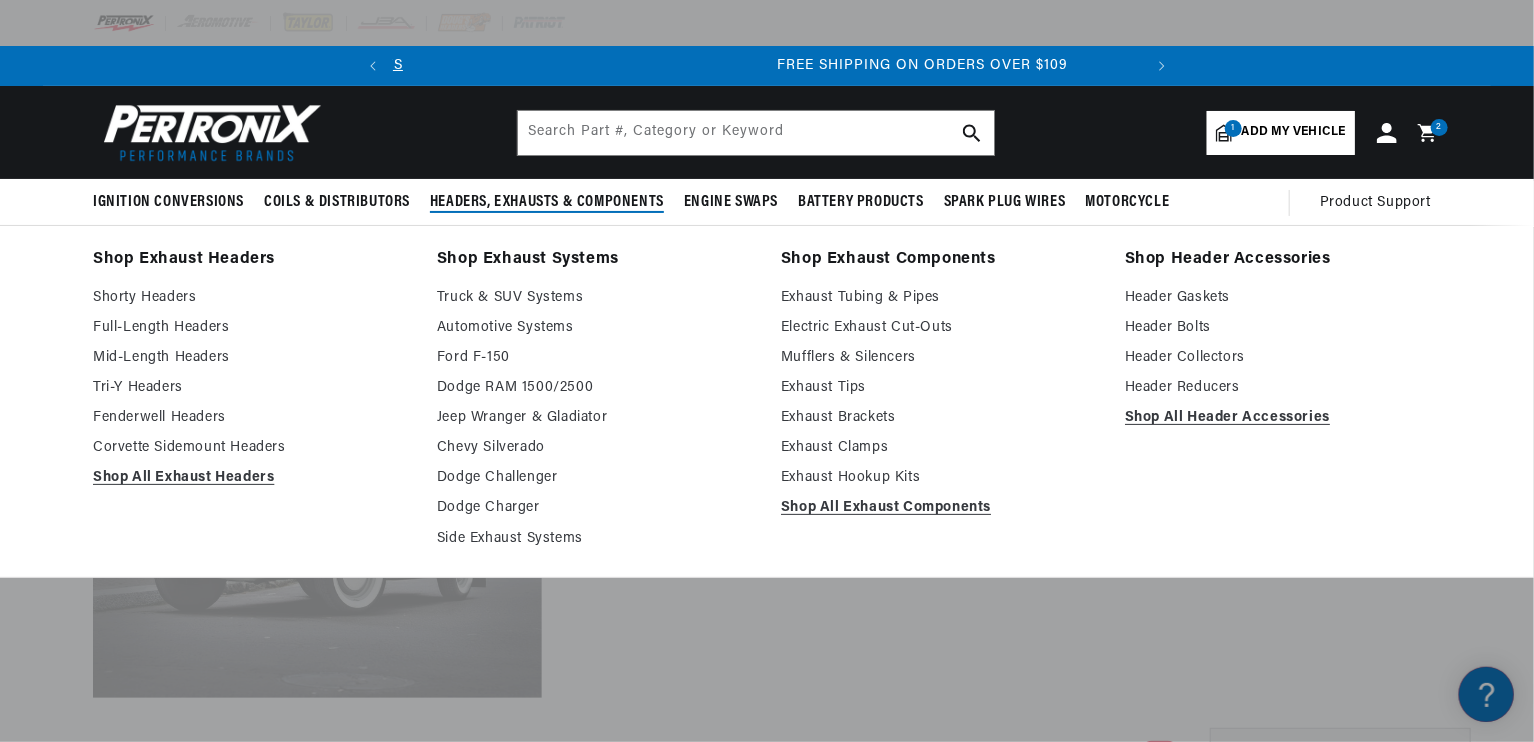 scroll, scrollTop: 0, scrollLeft: 746, axis: horizontal 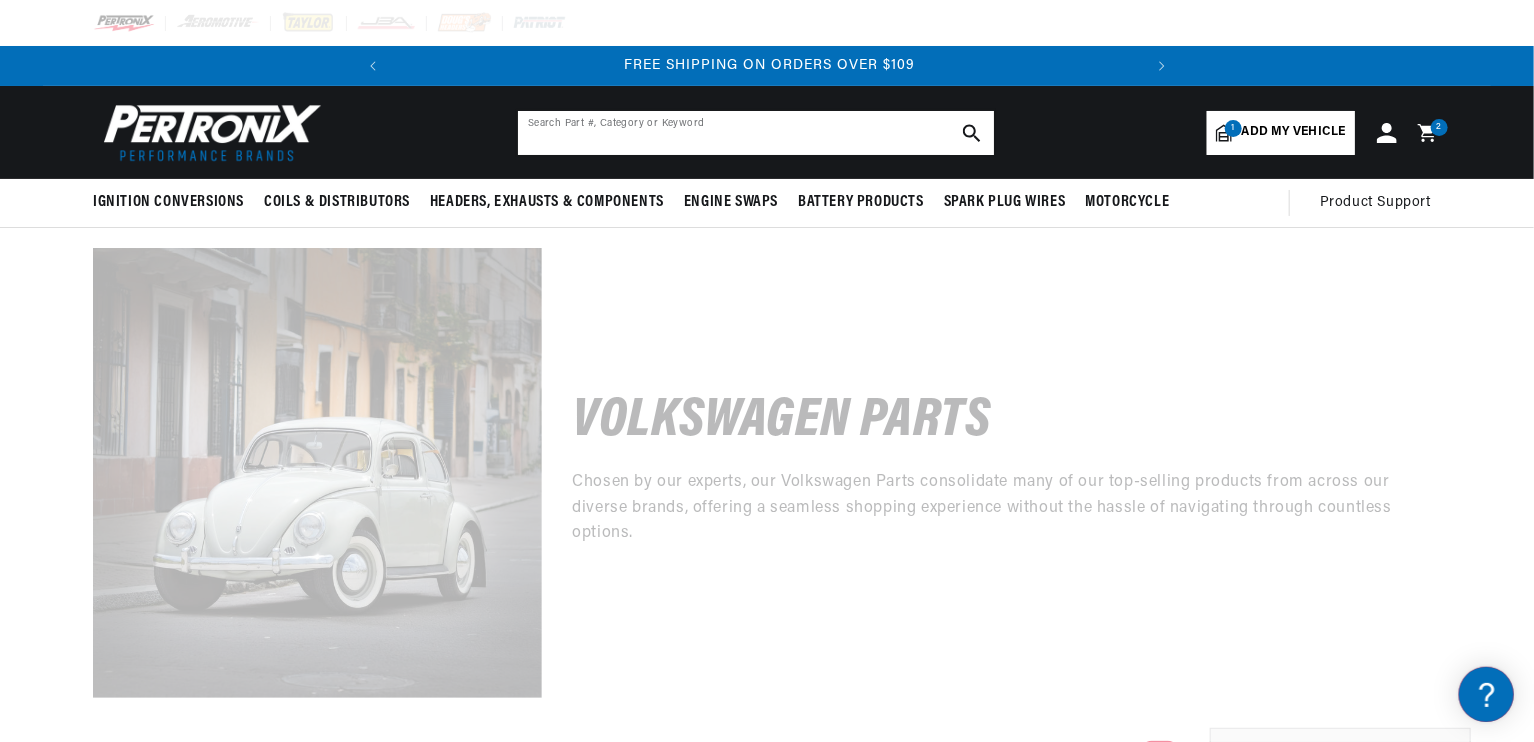 click at bounding box center (756, 133) 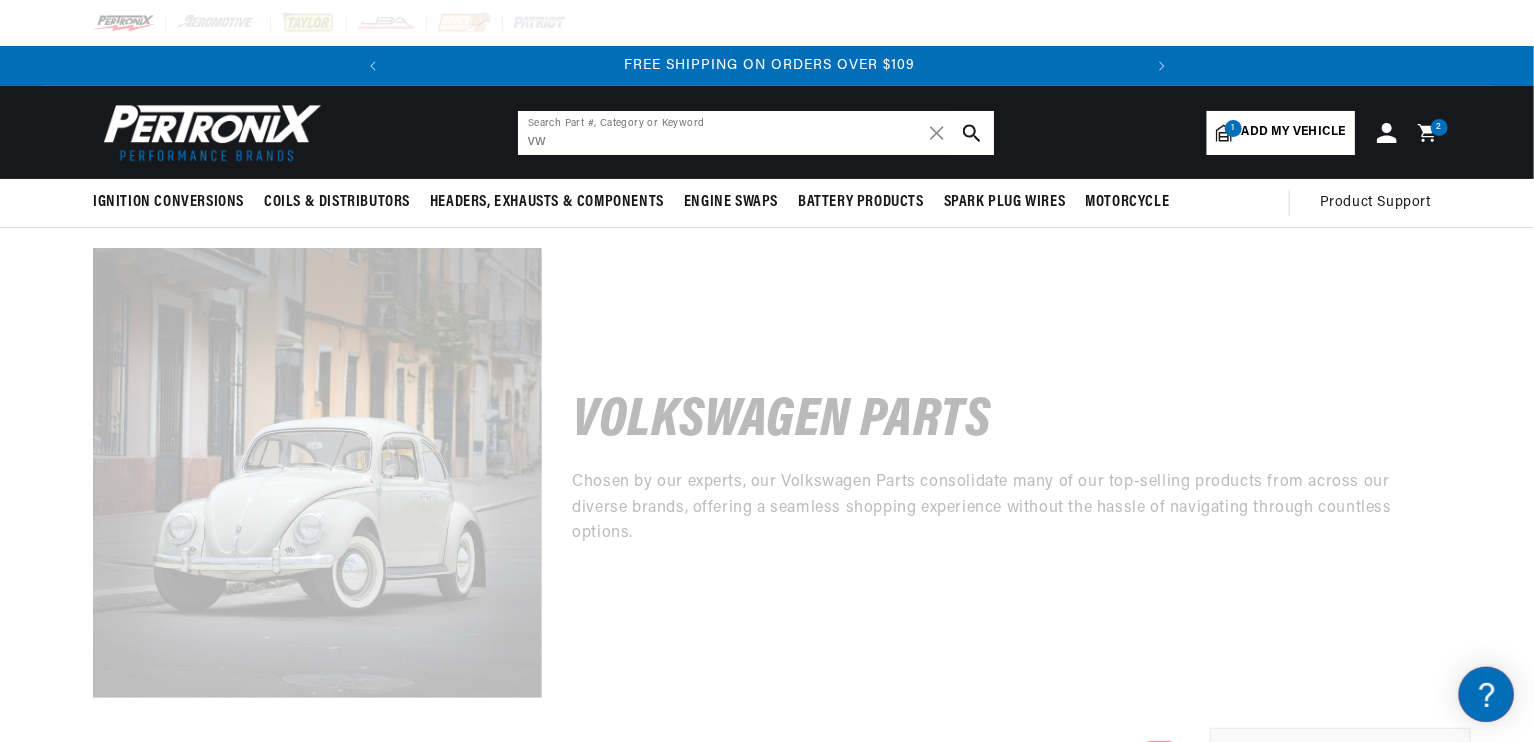 type on "vw" 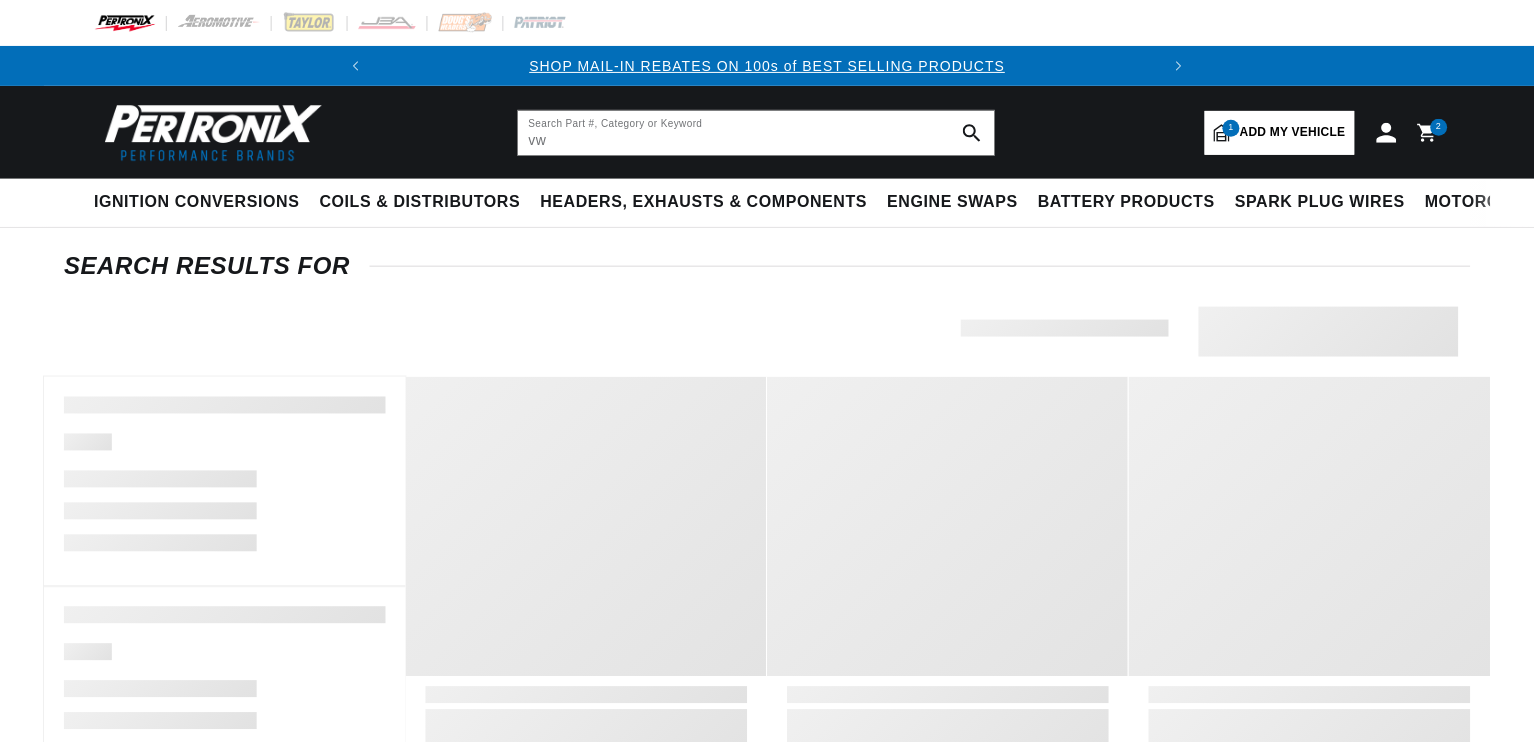 scroll, scrollTop: 0, scrollLeft: 0, axis: both 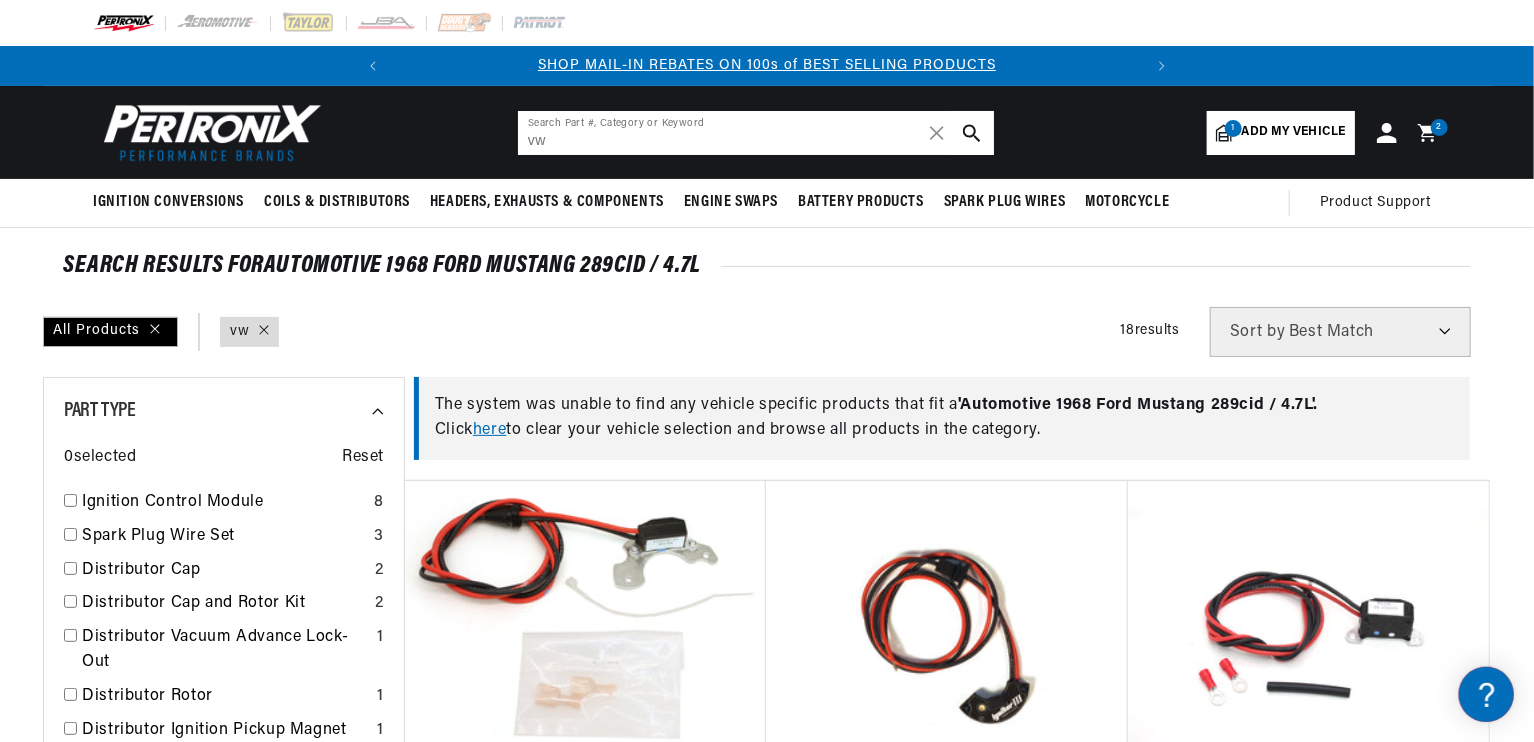 click on "vw" at bounding box center (756, 133) 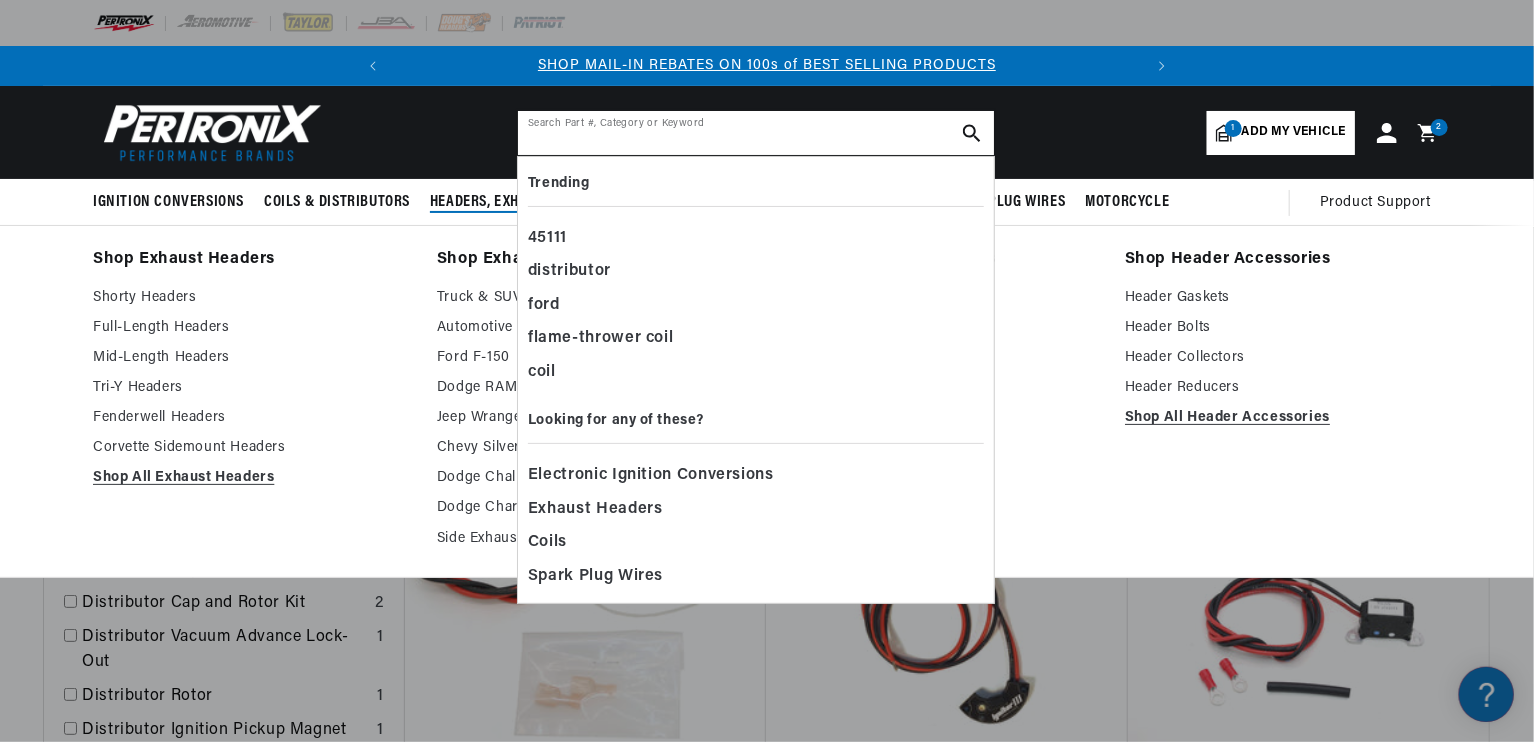 type 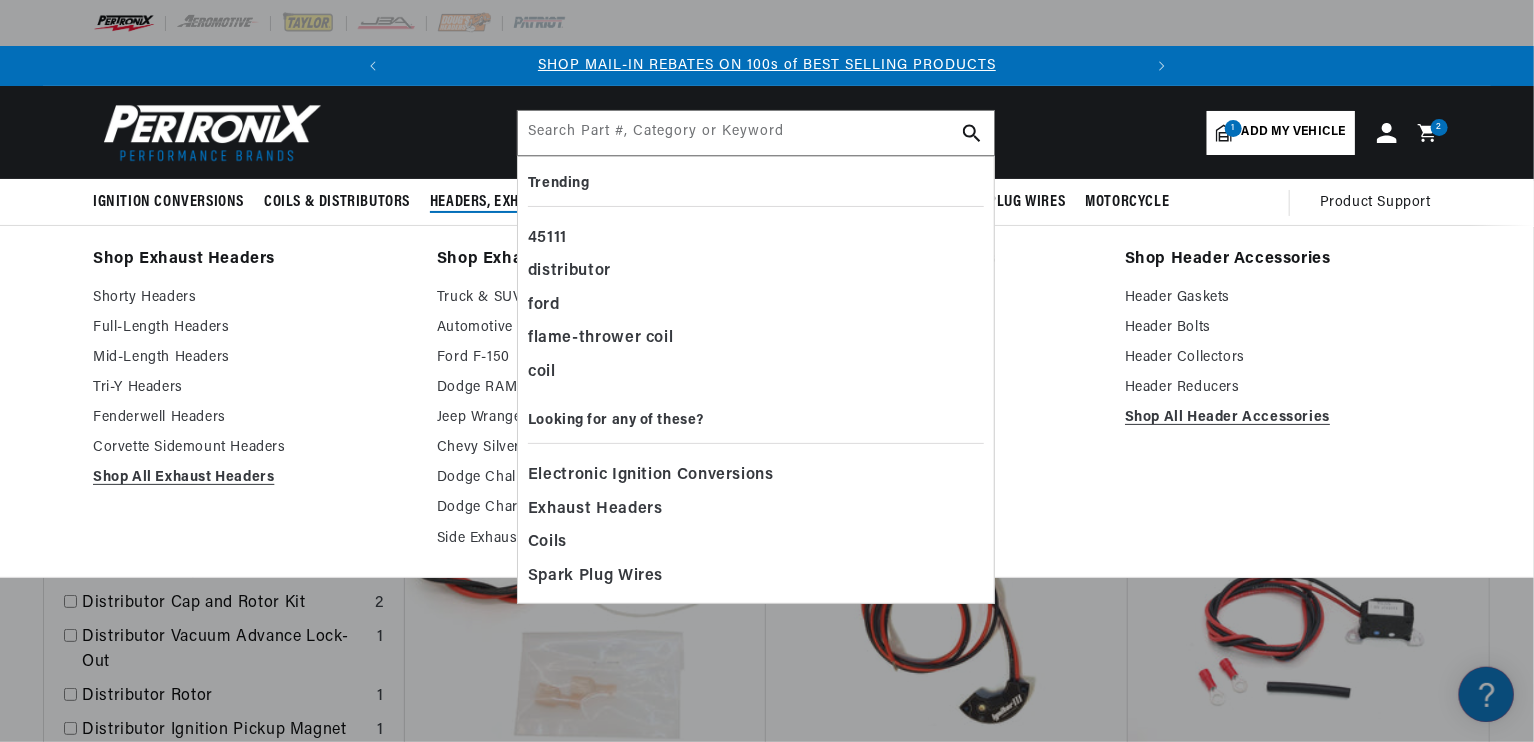 click on "Shop Exhaust Headers
Shorty Headers
Full-Length Headers
Mid-Length Headers
Tri-Y Headers
Fenderwell Headers" at bounding box center (767, 401) 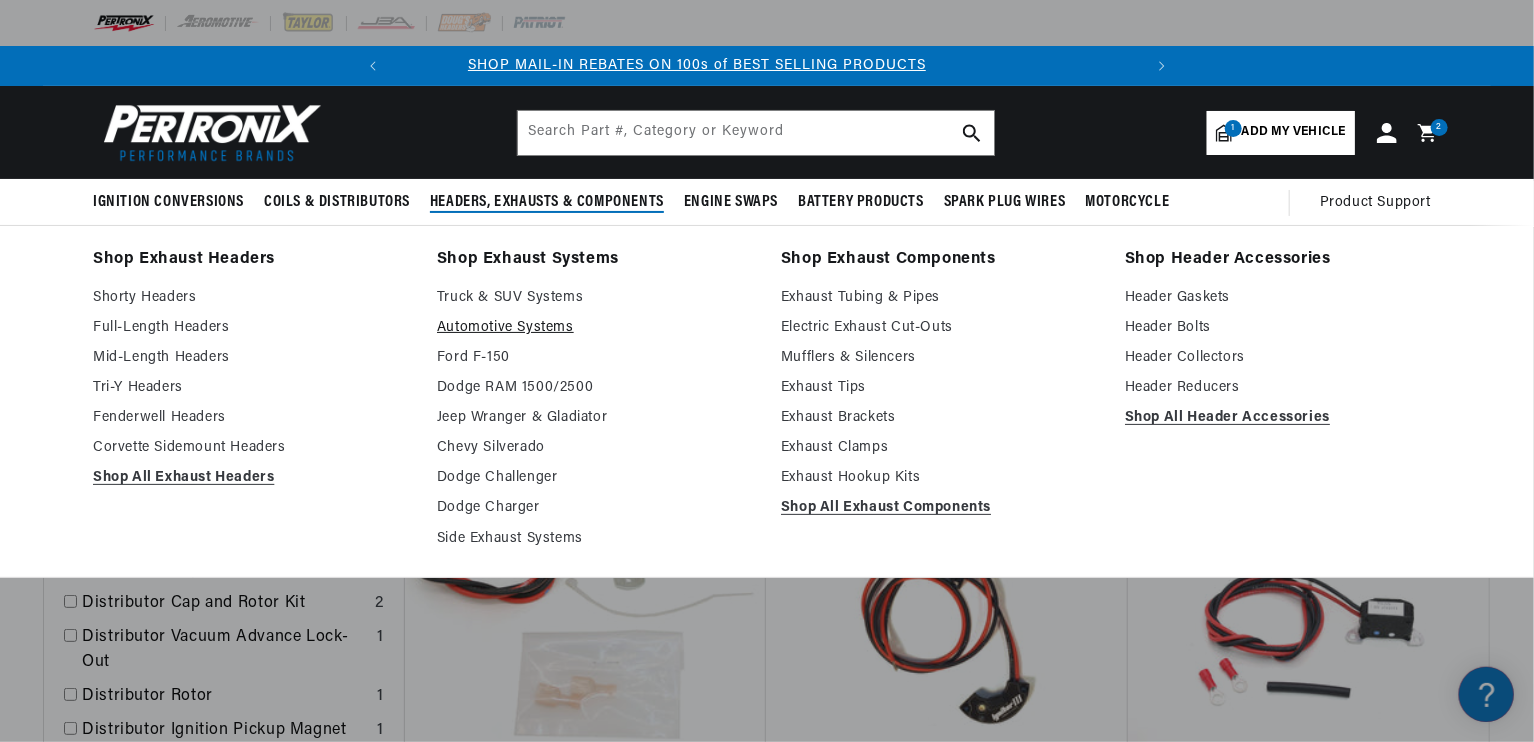 scroll, scrollTop: 0, scrollLeft: 0, axis: both 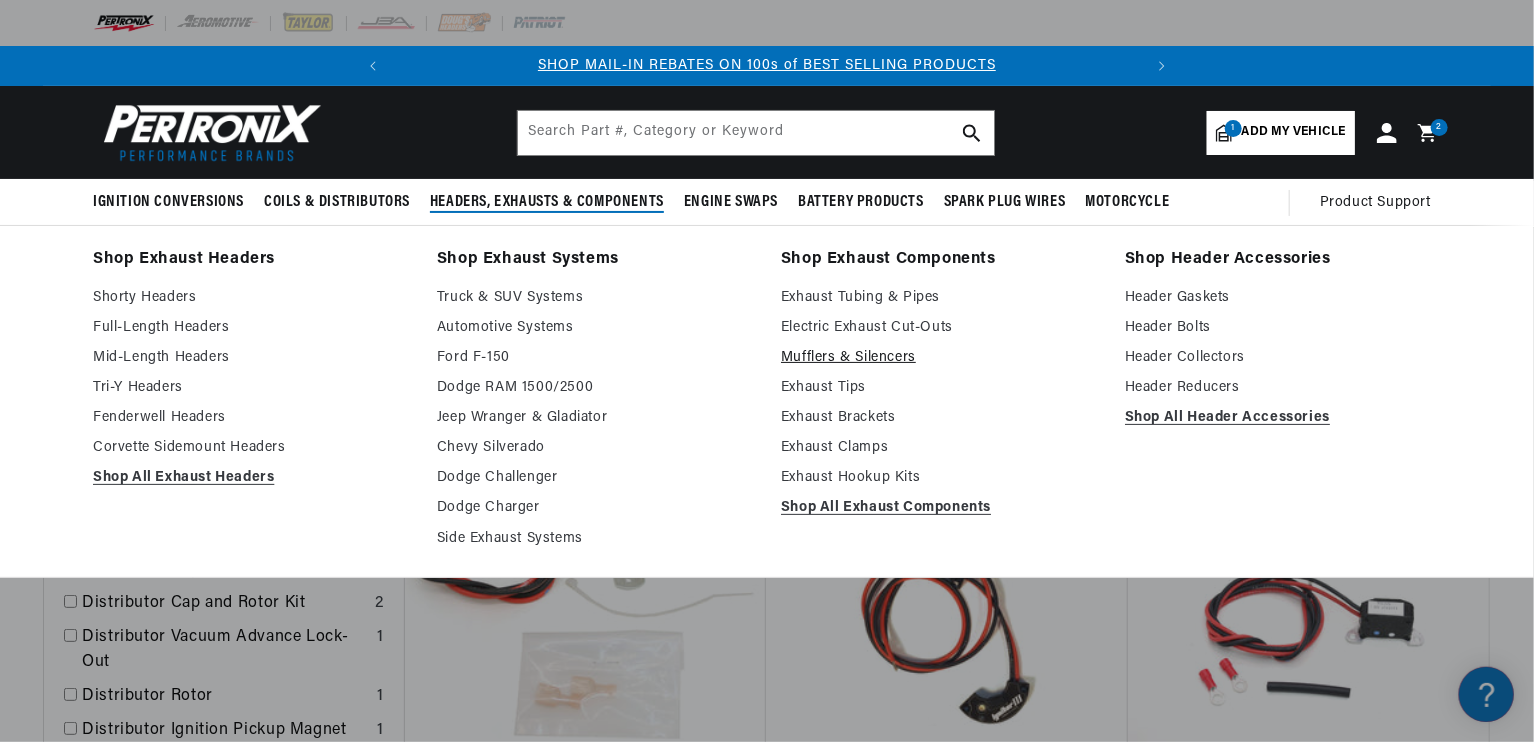 click on "Mufflers & Silencers" at bounding box center [939, 358] 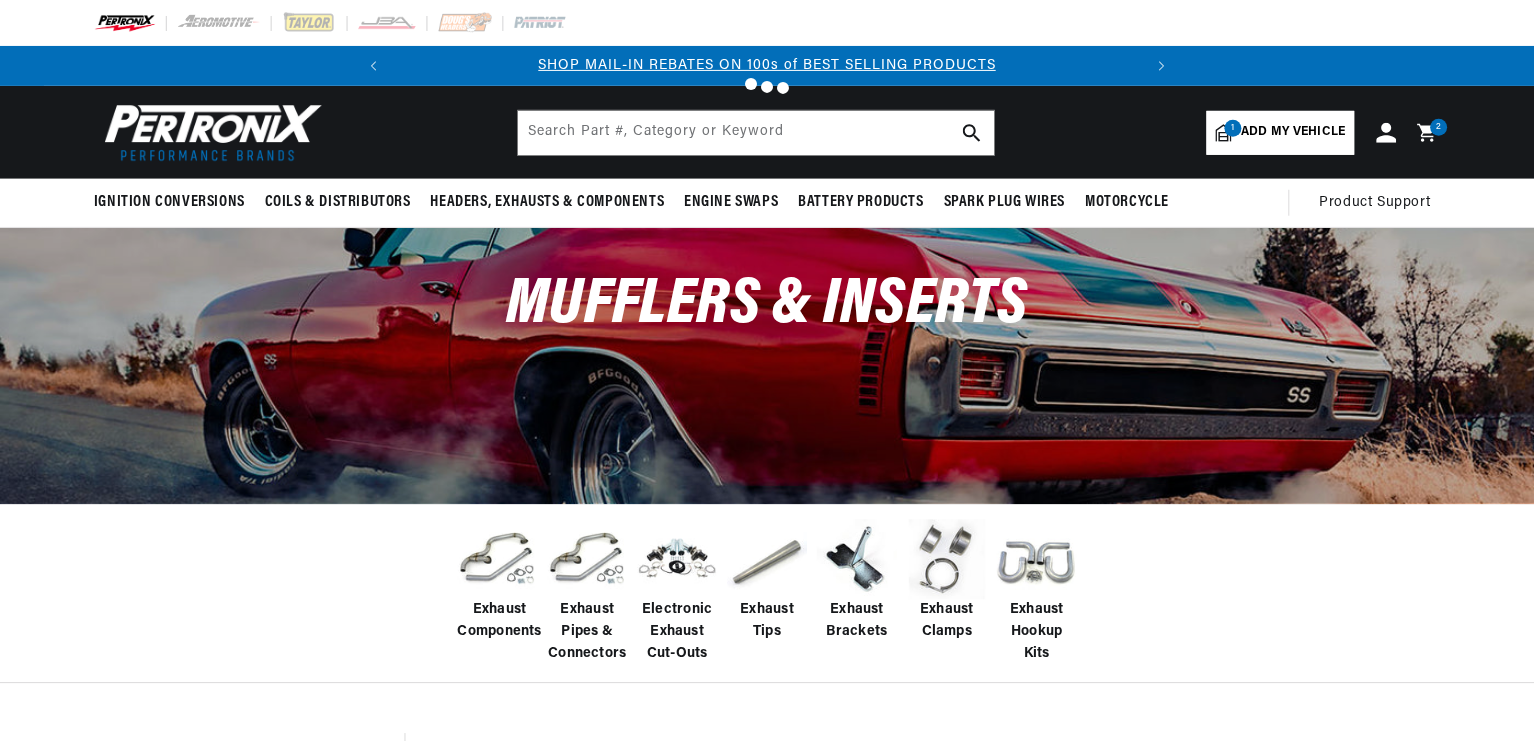 scroll, scrollTop: 0, scrollLeft: 0, axis: both 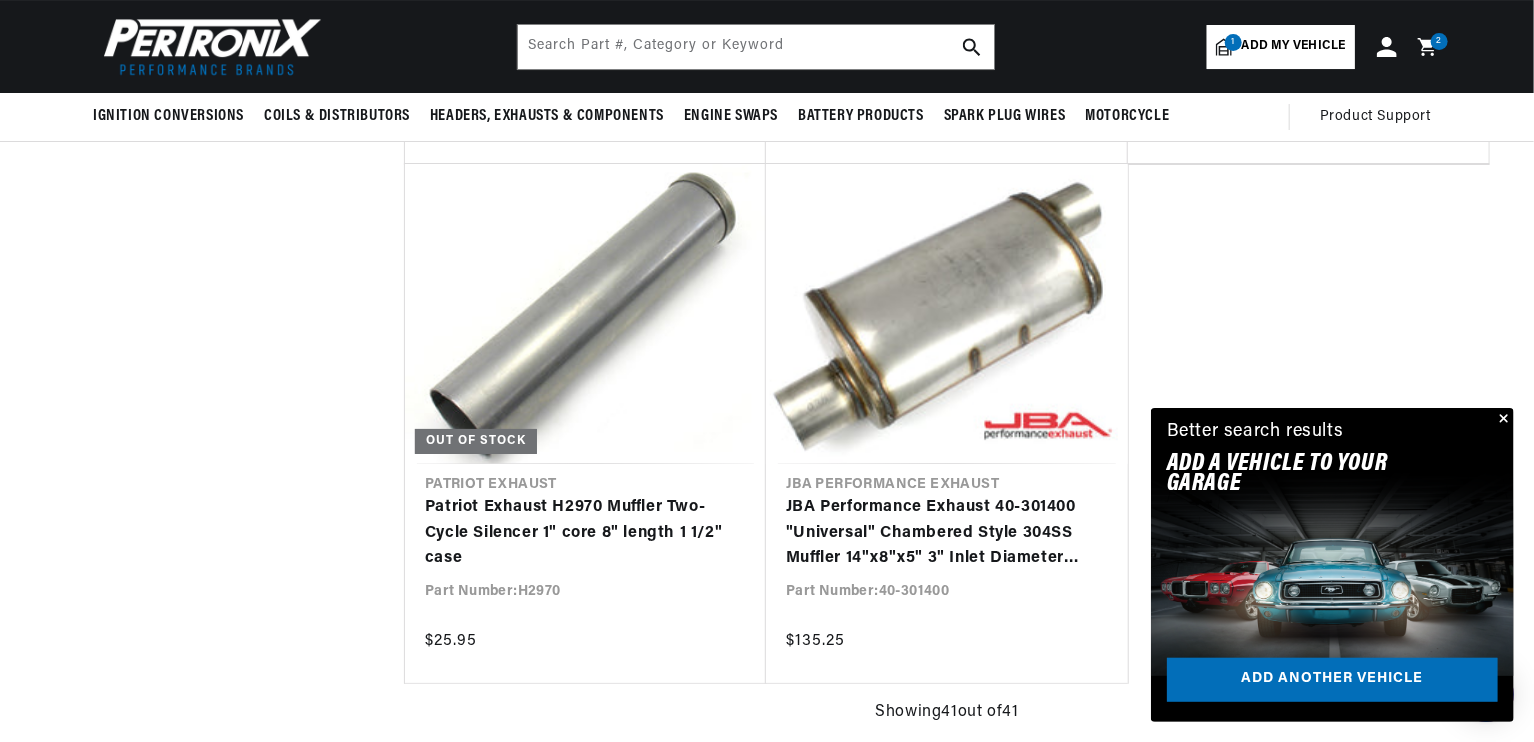 click at bounding box center [1502, 420] 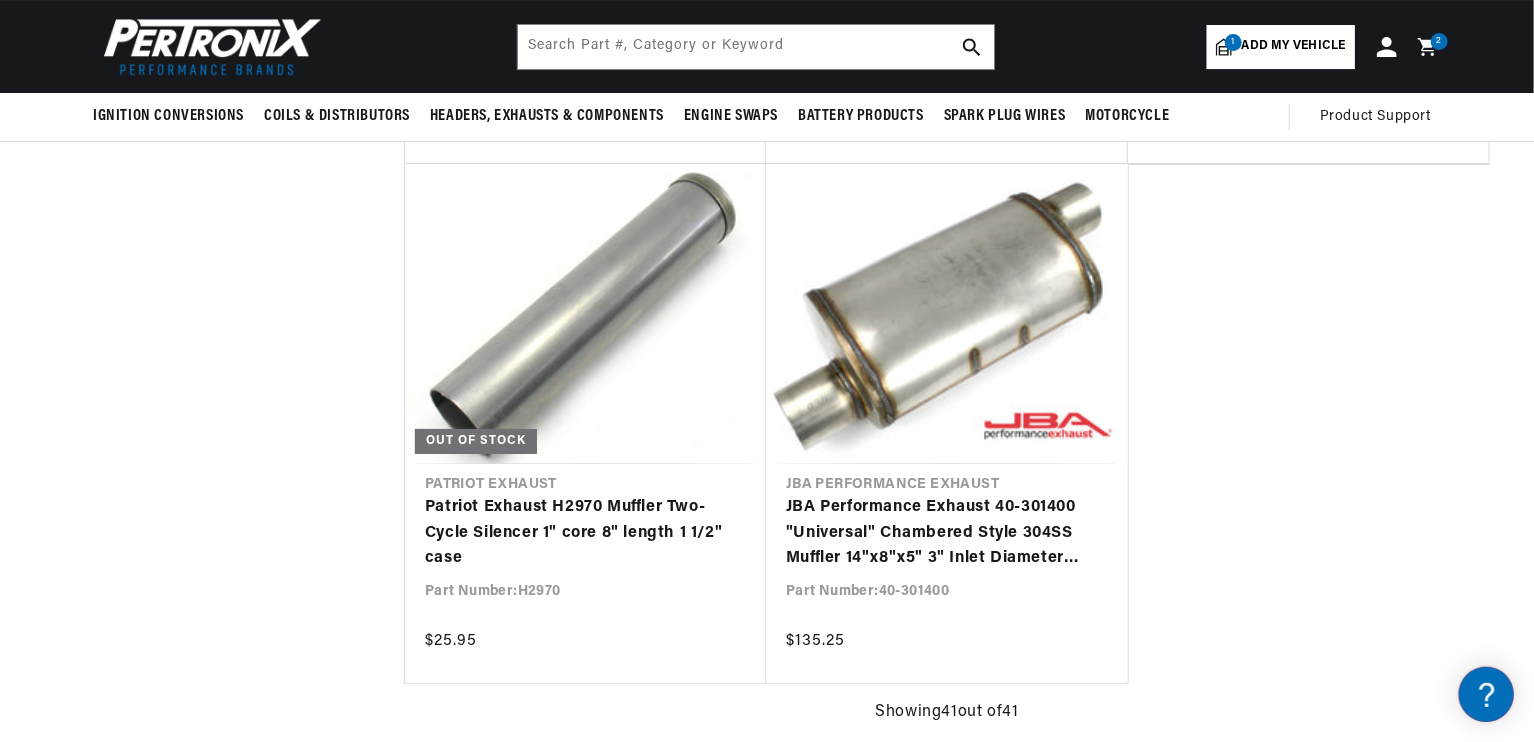 scroll, scrollTop: 0, scrollLeft: 0, axis: both 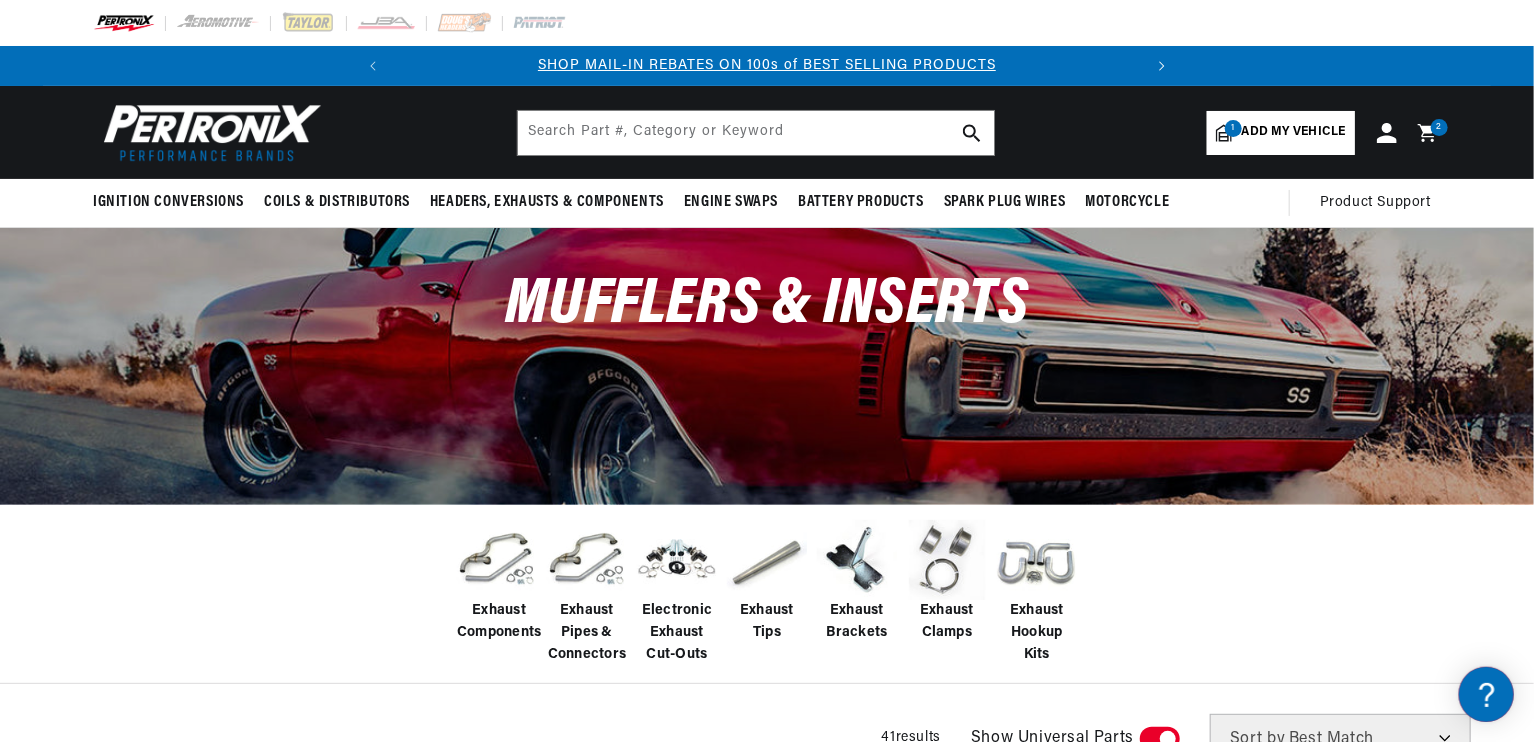 click 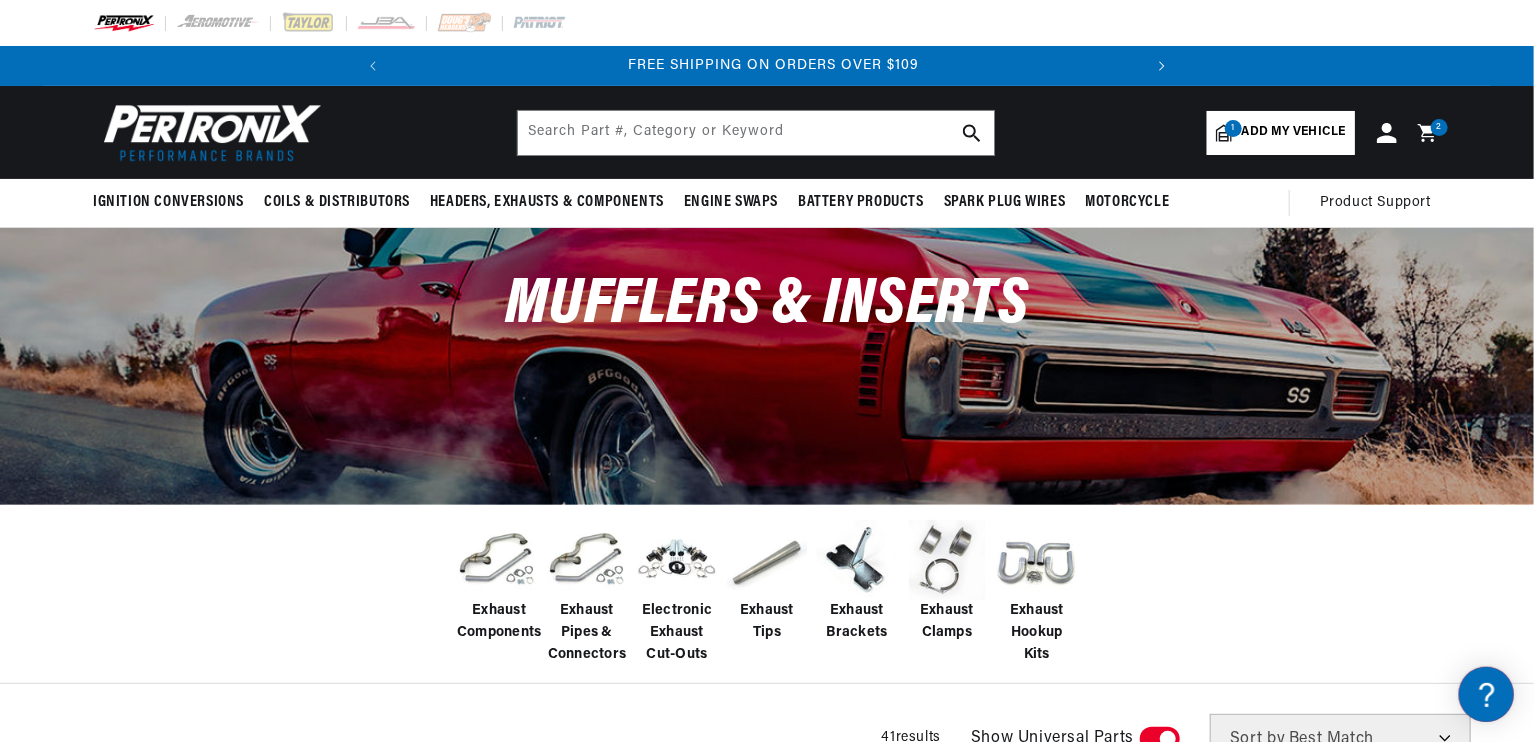 scroll, scrollTop: 0, scrollLeft: 746, axis: horizontal 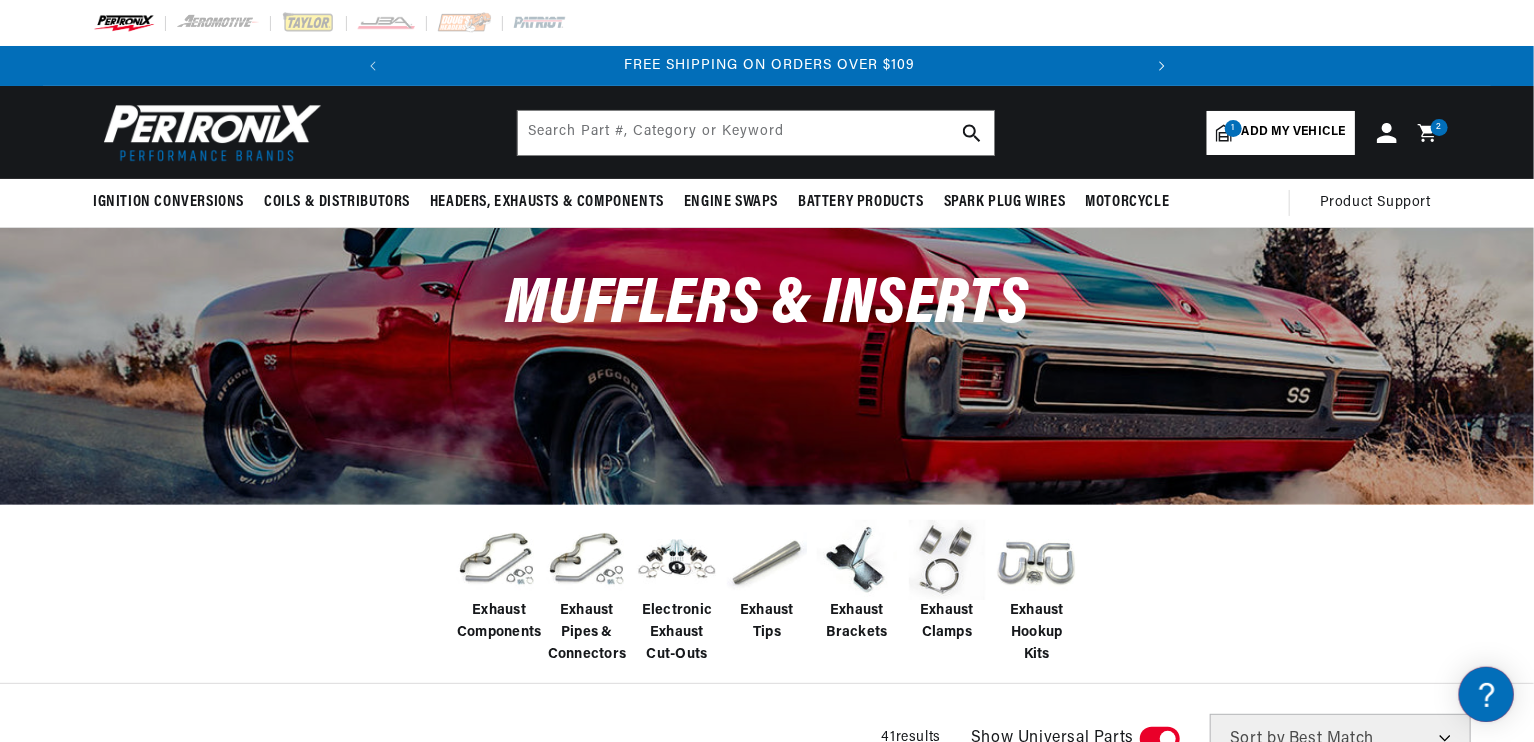 click 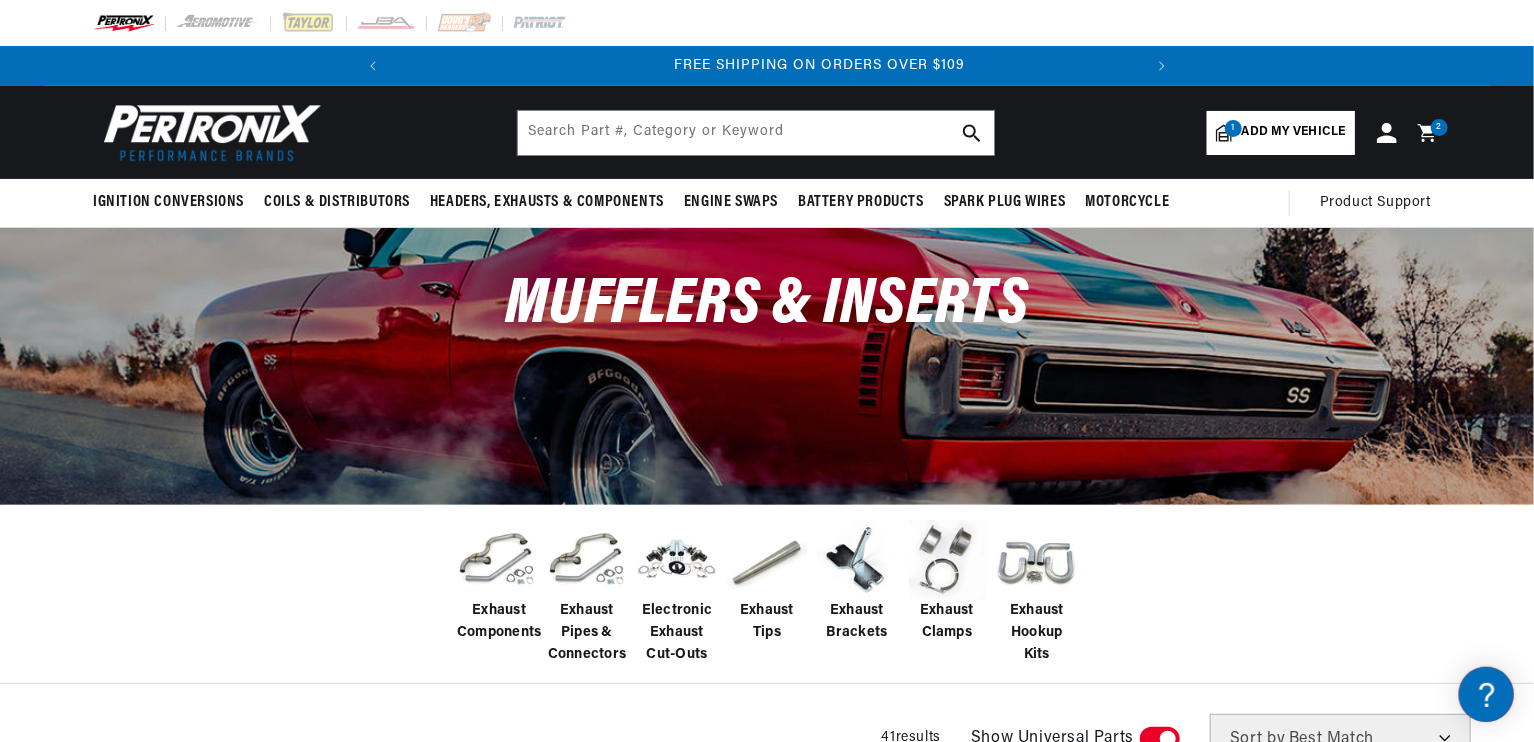 scroll, scrollTop: 0, scrollLeft: 746, axis: horizontal 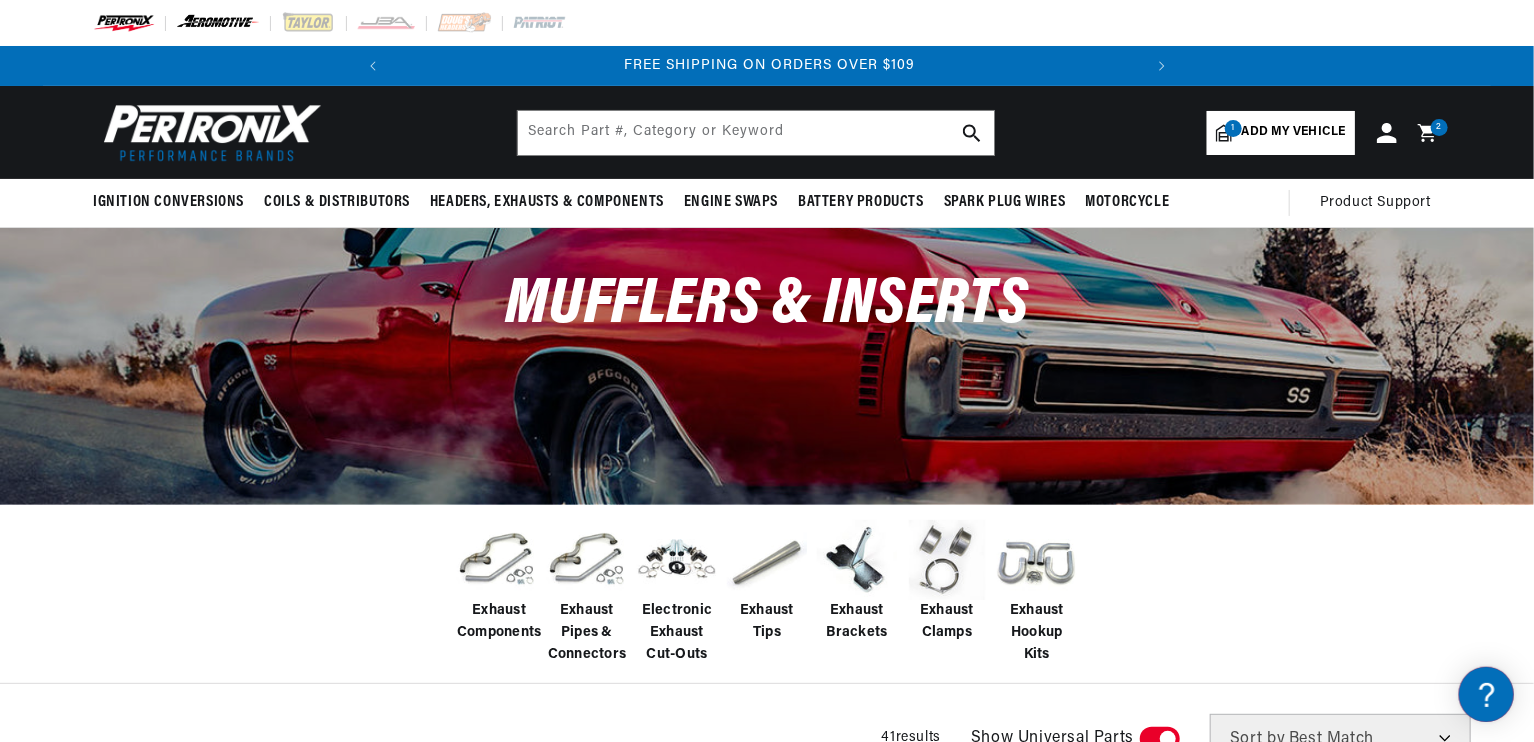 click at bounding box center [218, 23] 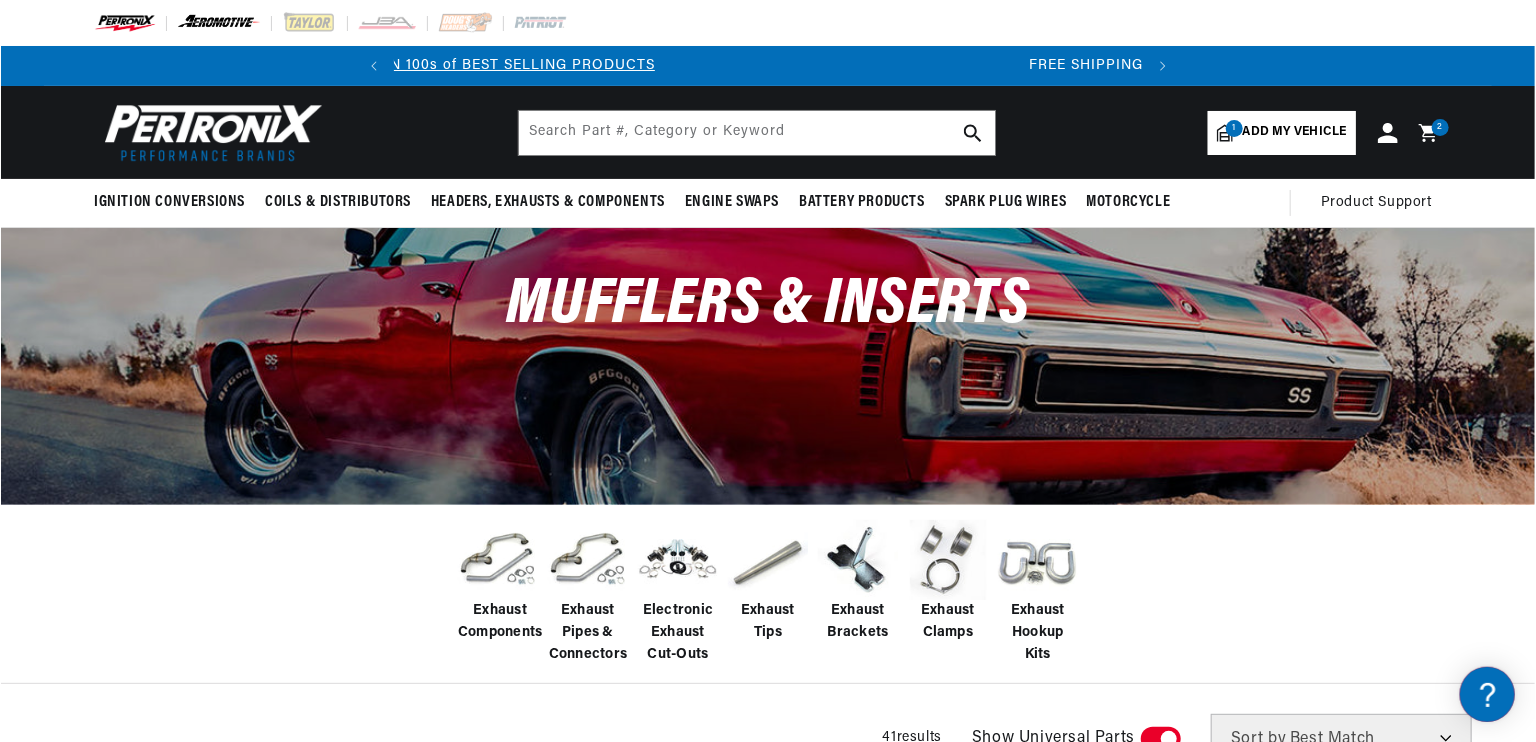 scroll, scrollTop: 0, scrollLeft: 0, axis: both 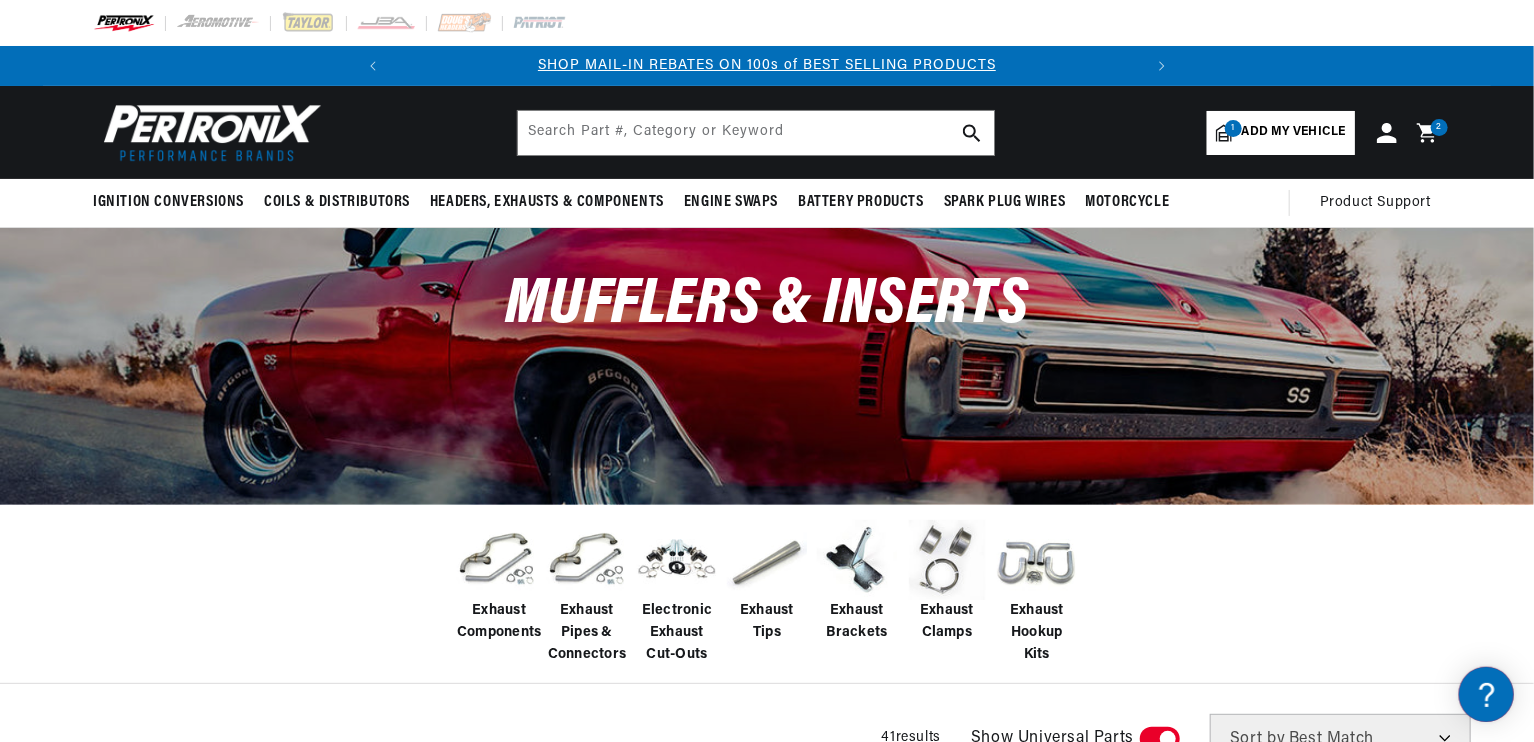 click 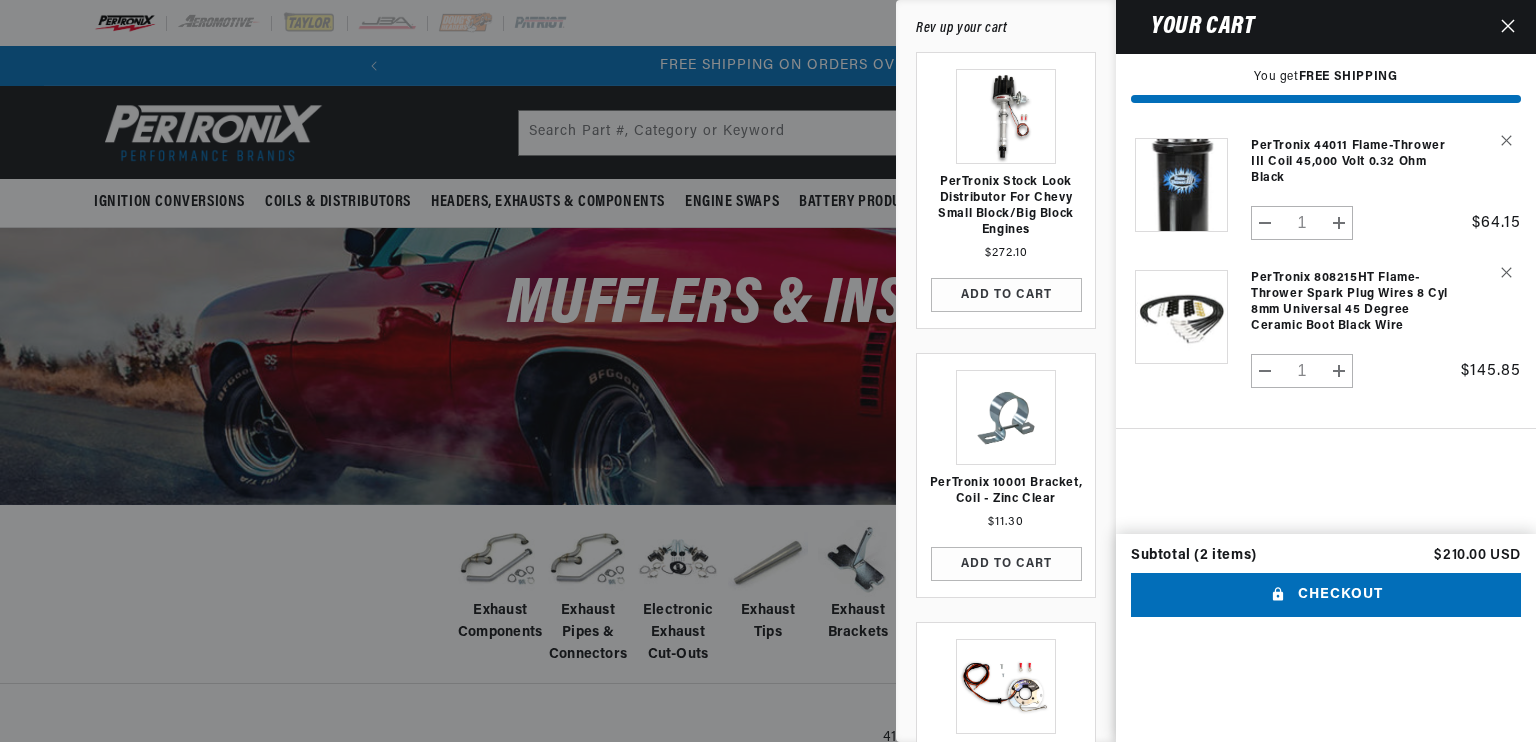 scroll, scrollTop: 0, scrollLeft: 746, axis: horizontal 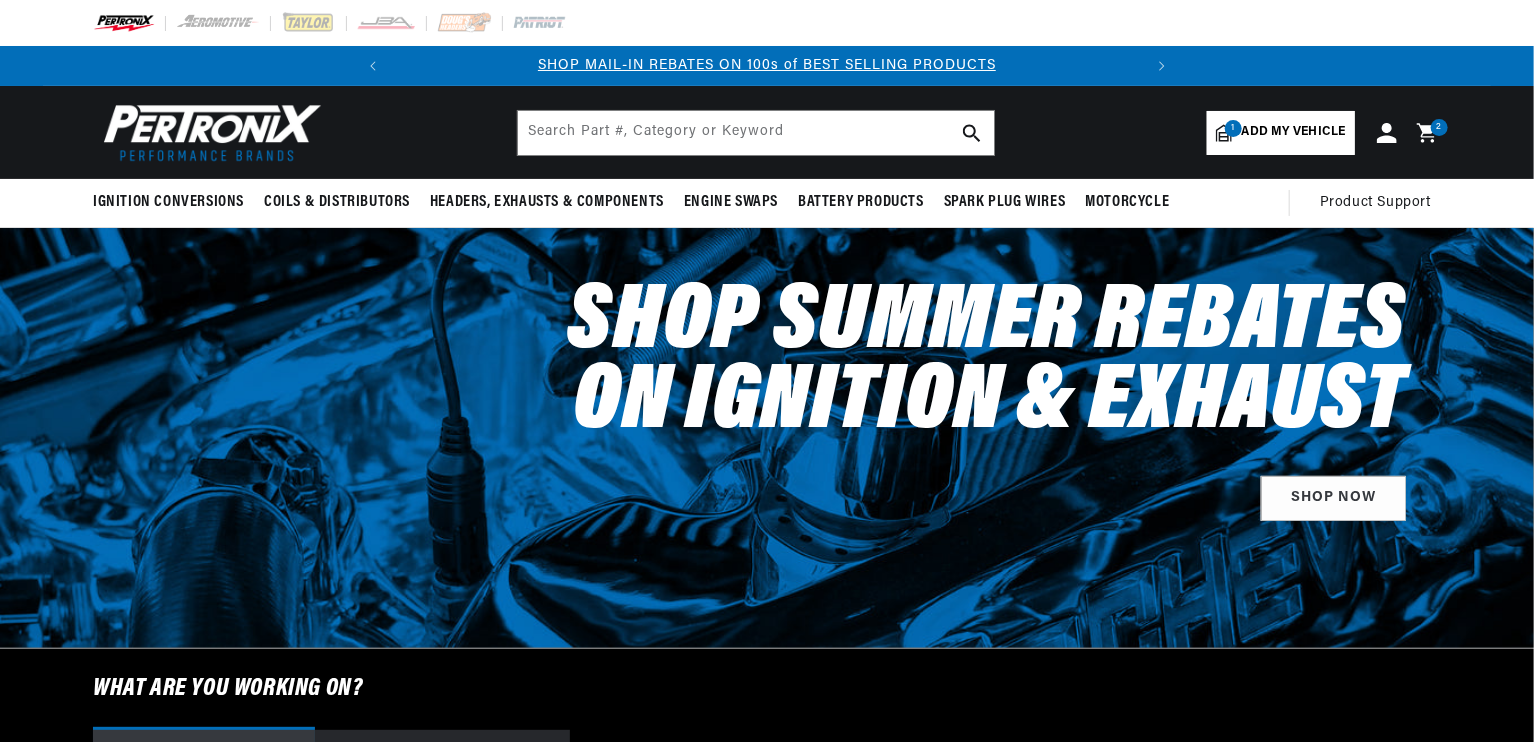 select on "1968" 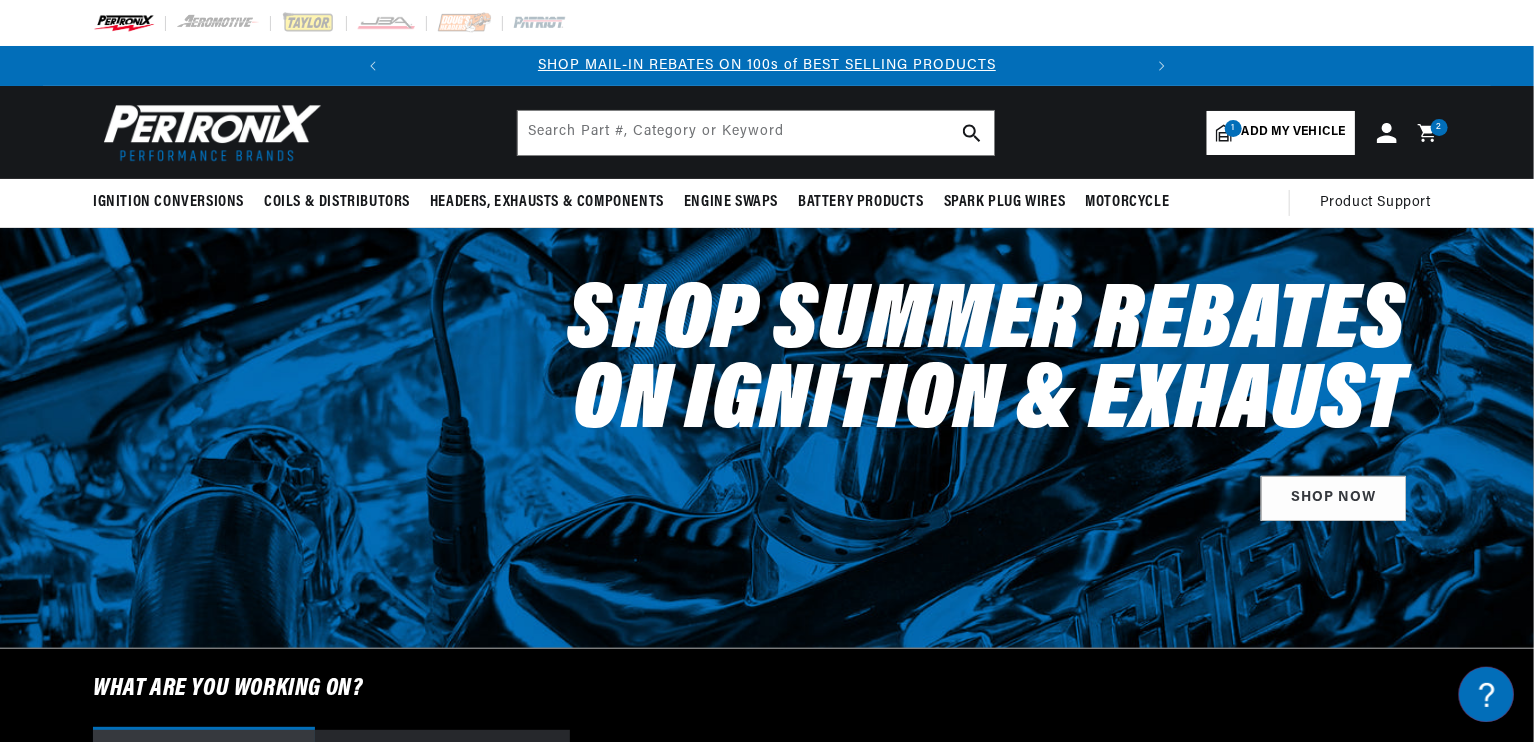 scroll, scrollTop: 0, scrollLeft: 0, axis: both 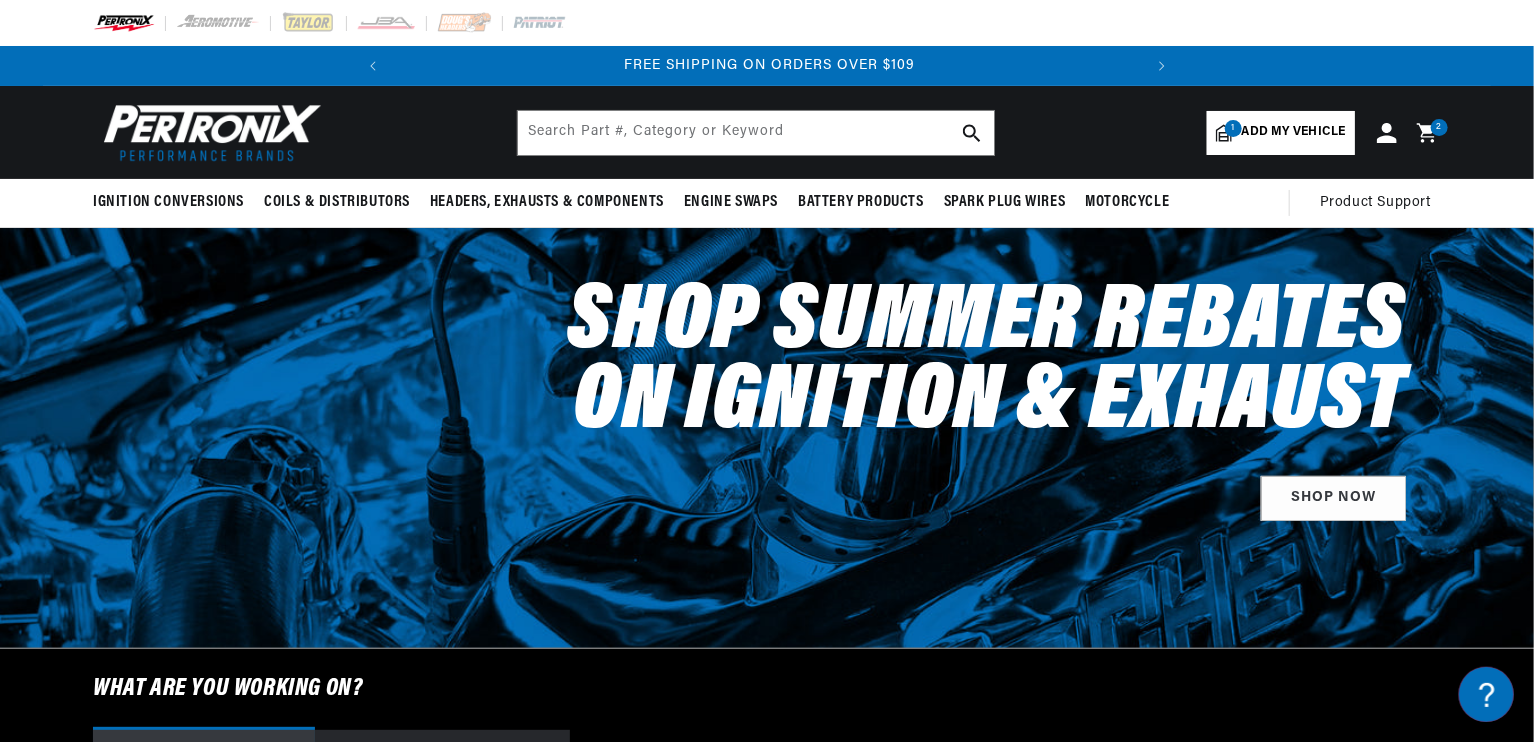 click 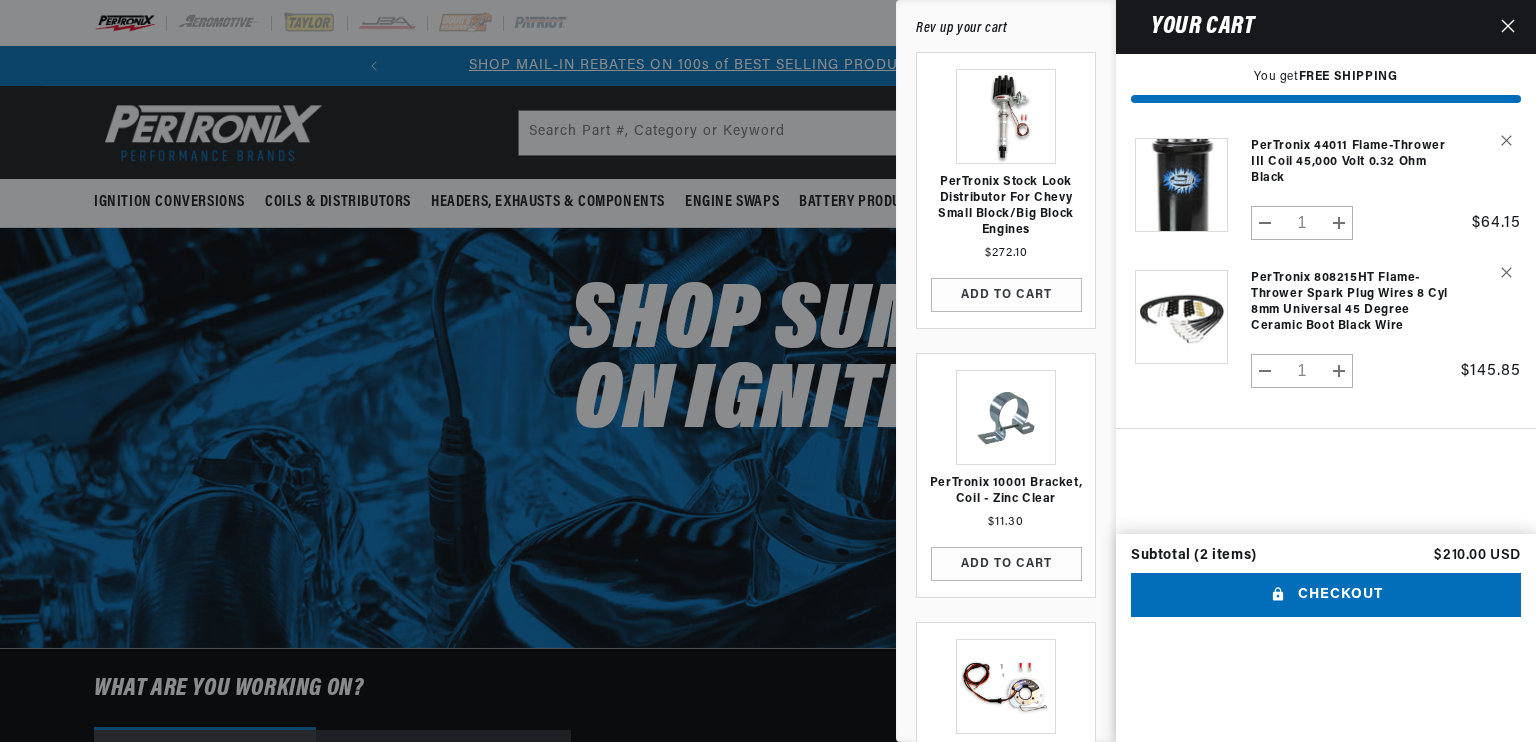scroll, scrollTop: 0, scrollLeft: 0, axis: both 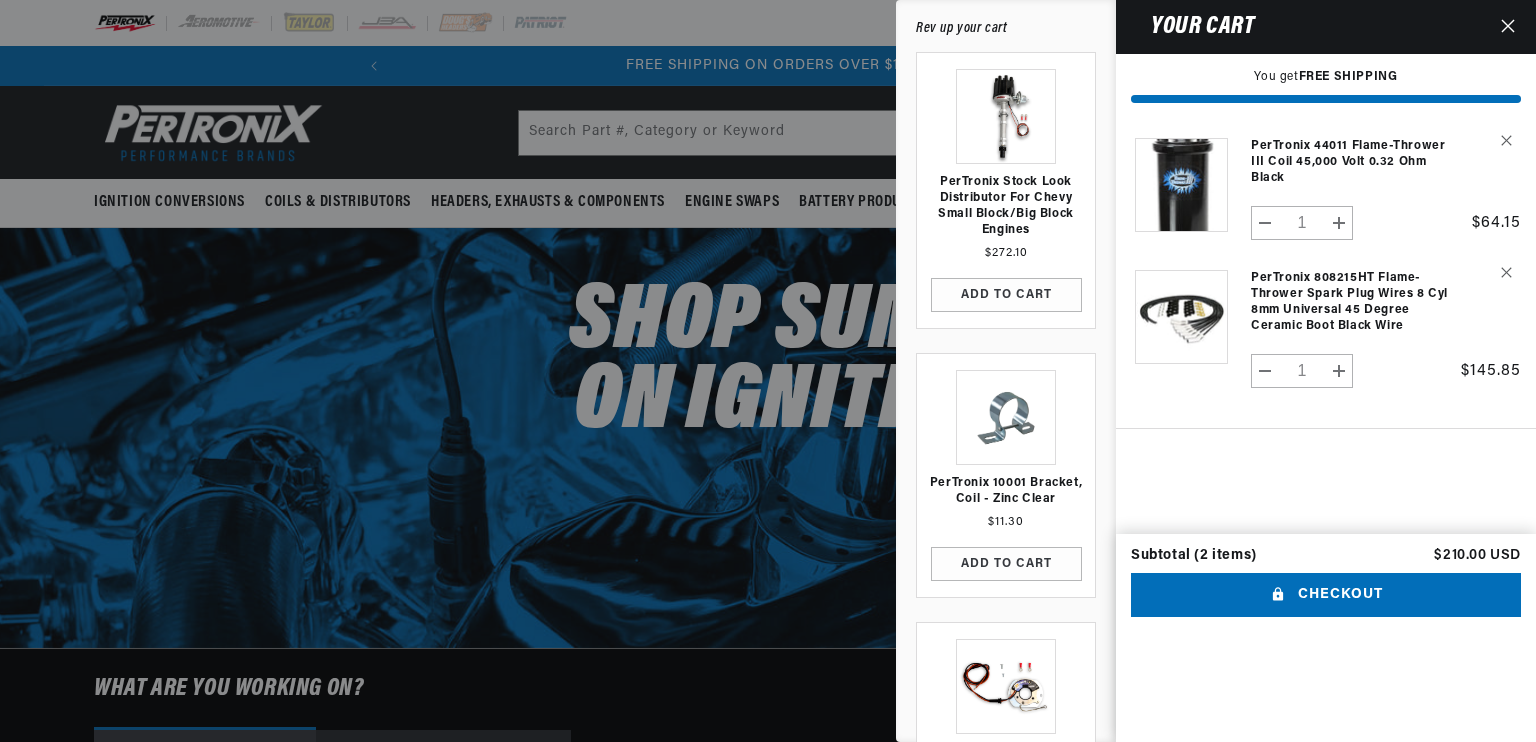 click on "Your cart
You get  FREE SHIPPING
Product image
Product
Total
Quantity
PerTronix 44011 Flame-Thrower III Coil 45,000 Volt 0.32 ohm Black
1" at bounding box center [1326, 371] 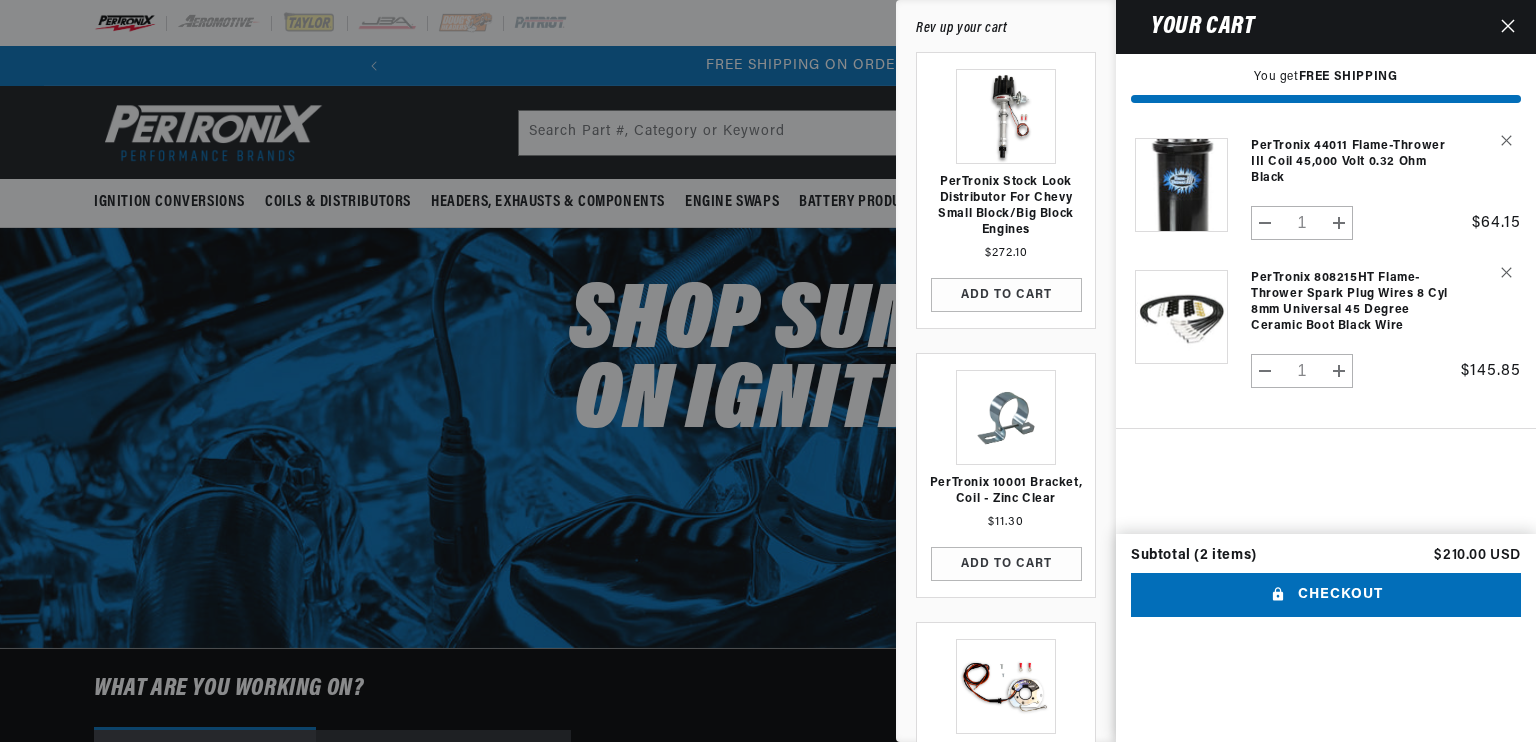 scroll, scrollTop: 0, scrollLeft: 70, axis: horizontal 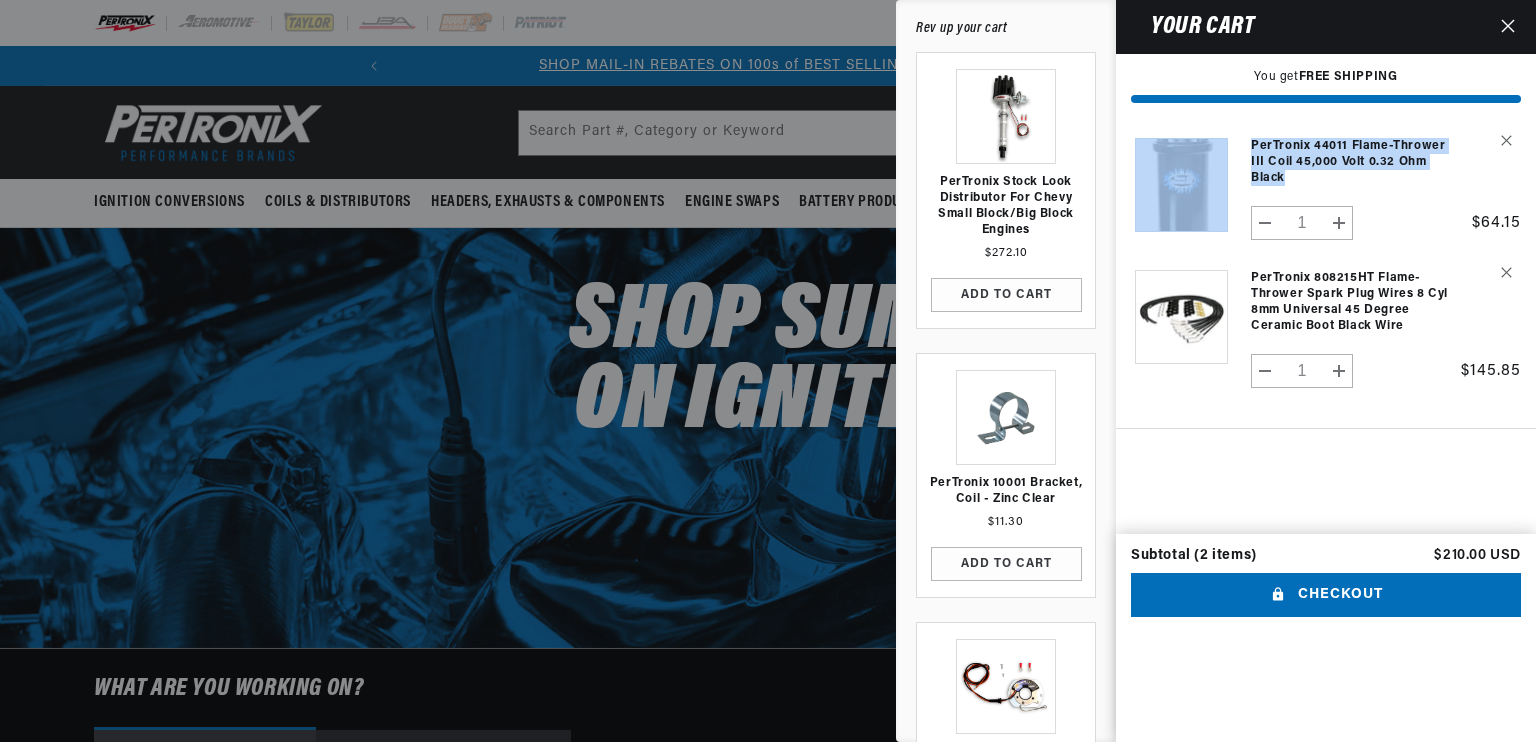 drag, startPoint x: 1496, startPoint y: 63, endPoint x: 1429, endPoint y: 195, distance: 148.0304 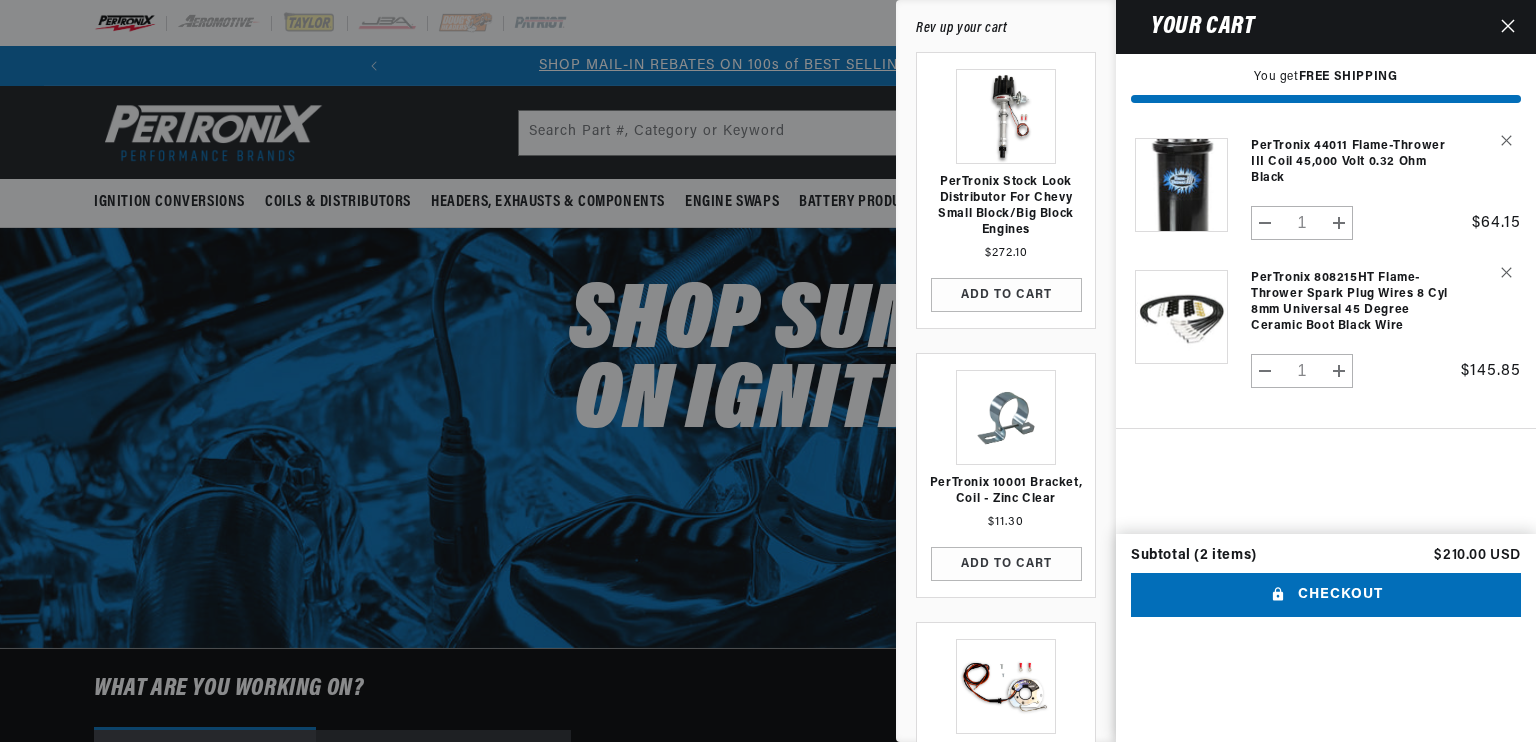 click at bounding box center [1326, 99] 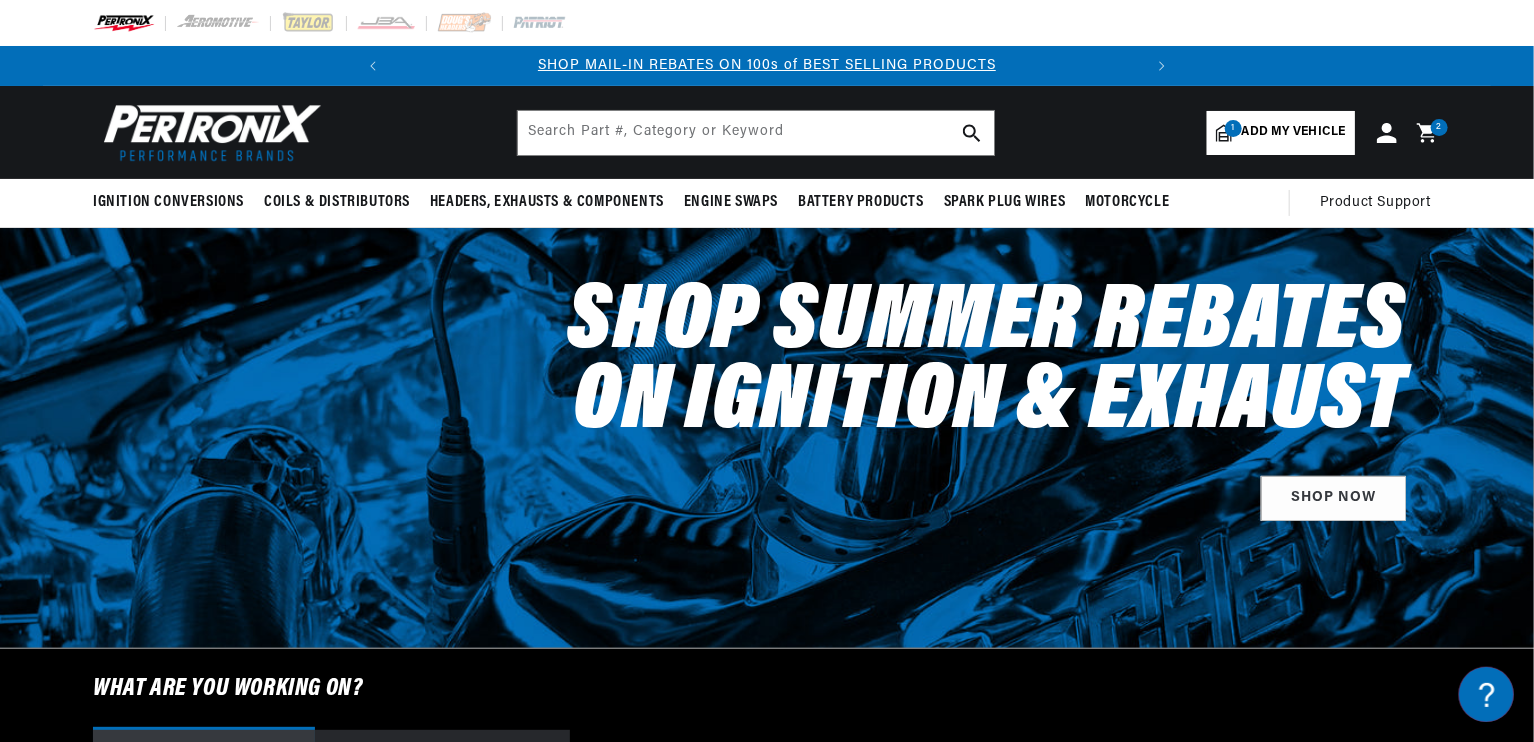 click 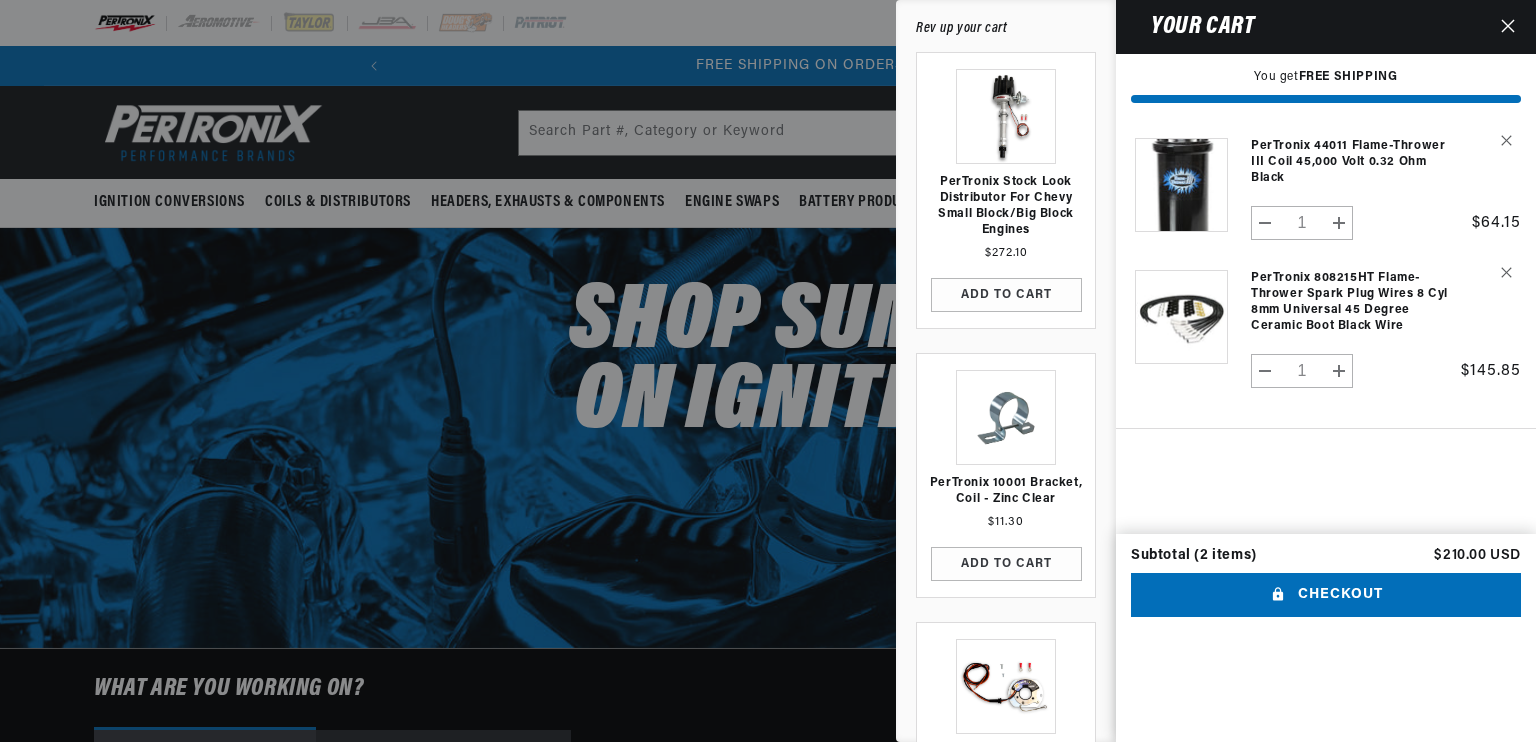 scroll, scrollTop: 0, scrollLeft: 746, axis: horizontal 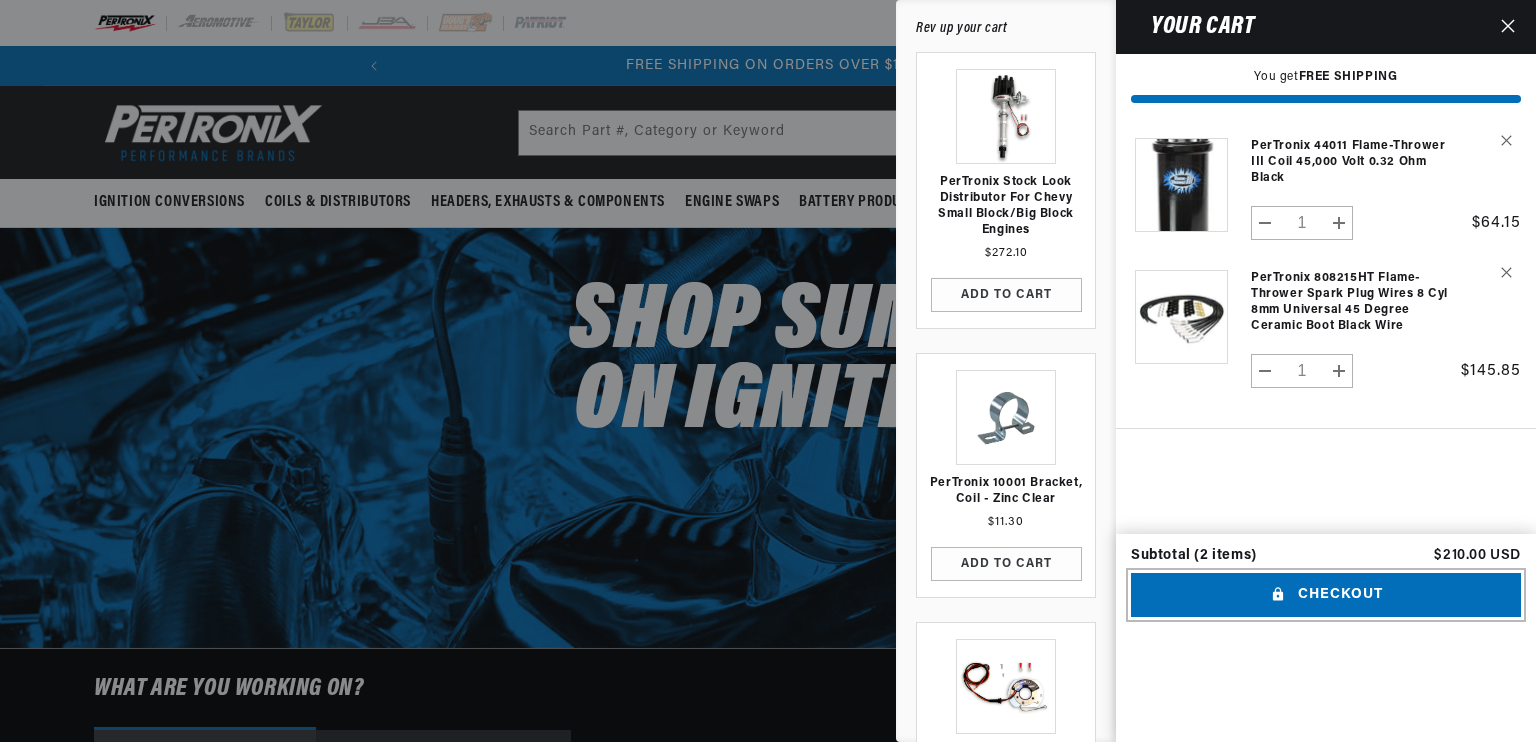 click on "Checkout" at bounding box center (1326, 595) 